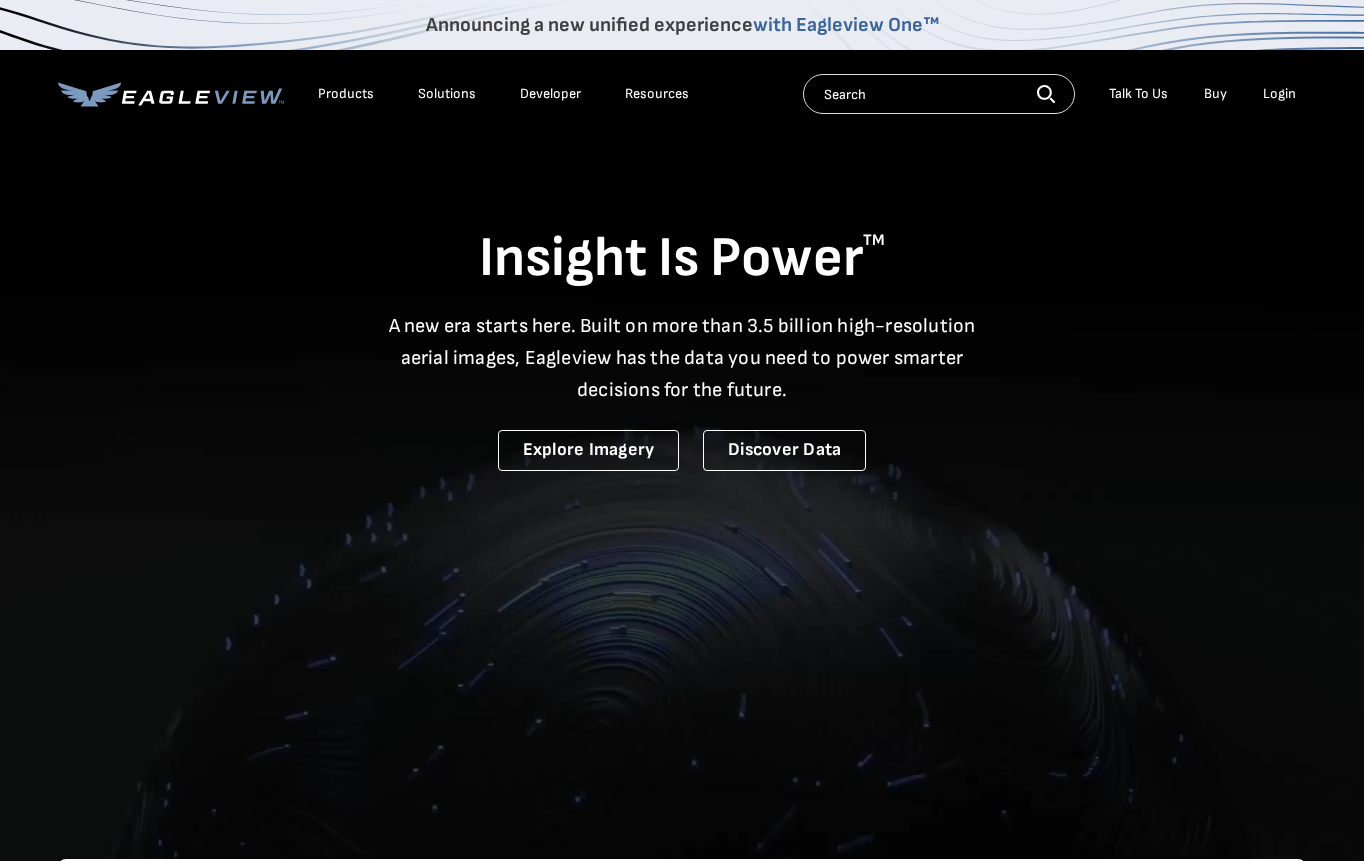 scroll, scrollTop: 0, scrollLeft: 0, axis: both 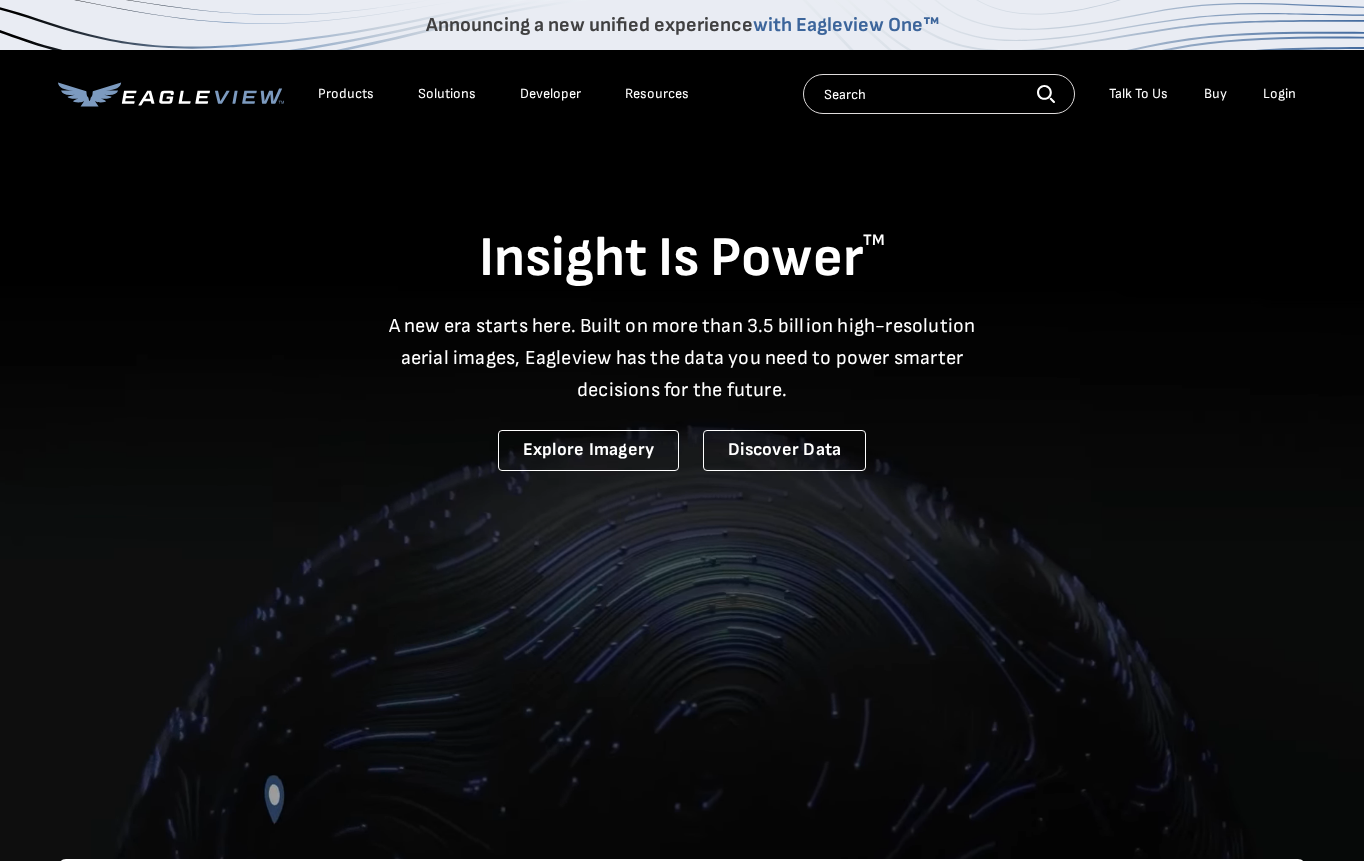 click on "Login" at bounding box center (1279, 94) 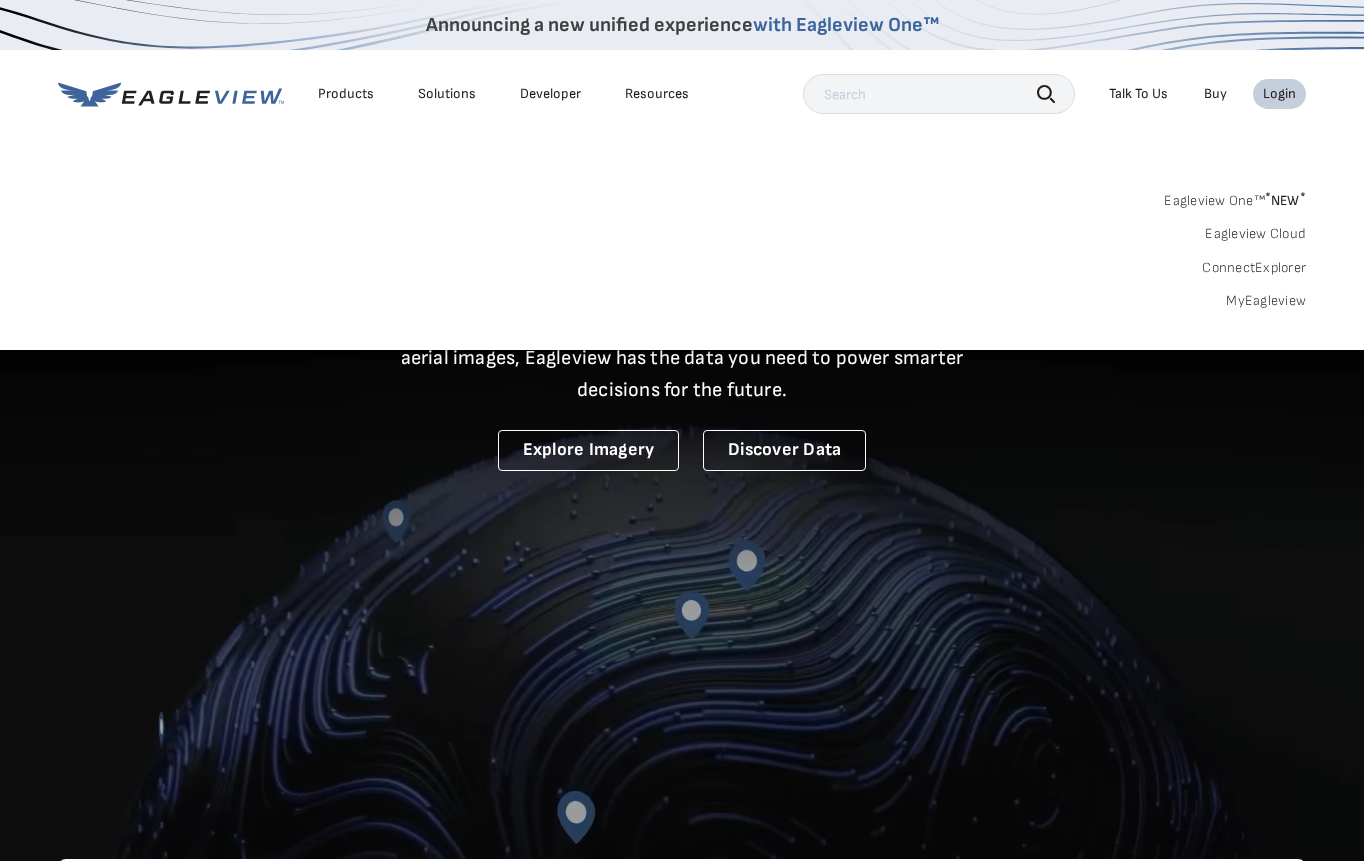 click on "MyEagleview" at bounding box center [1266, 301] 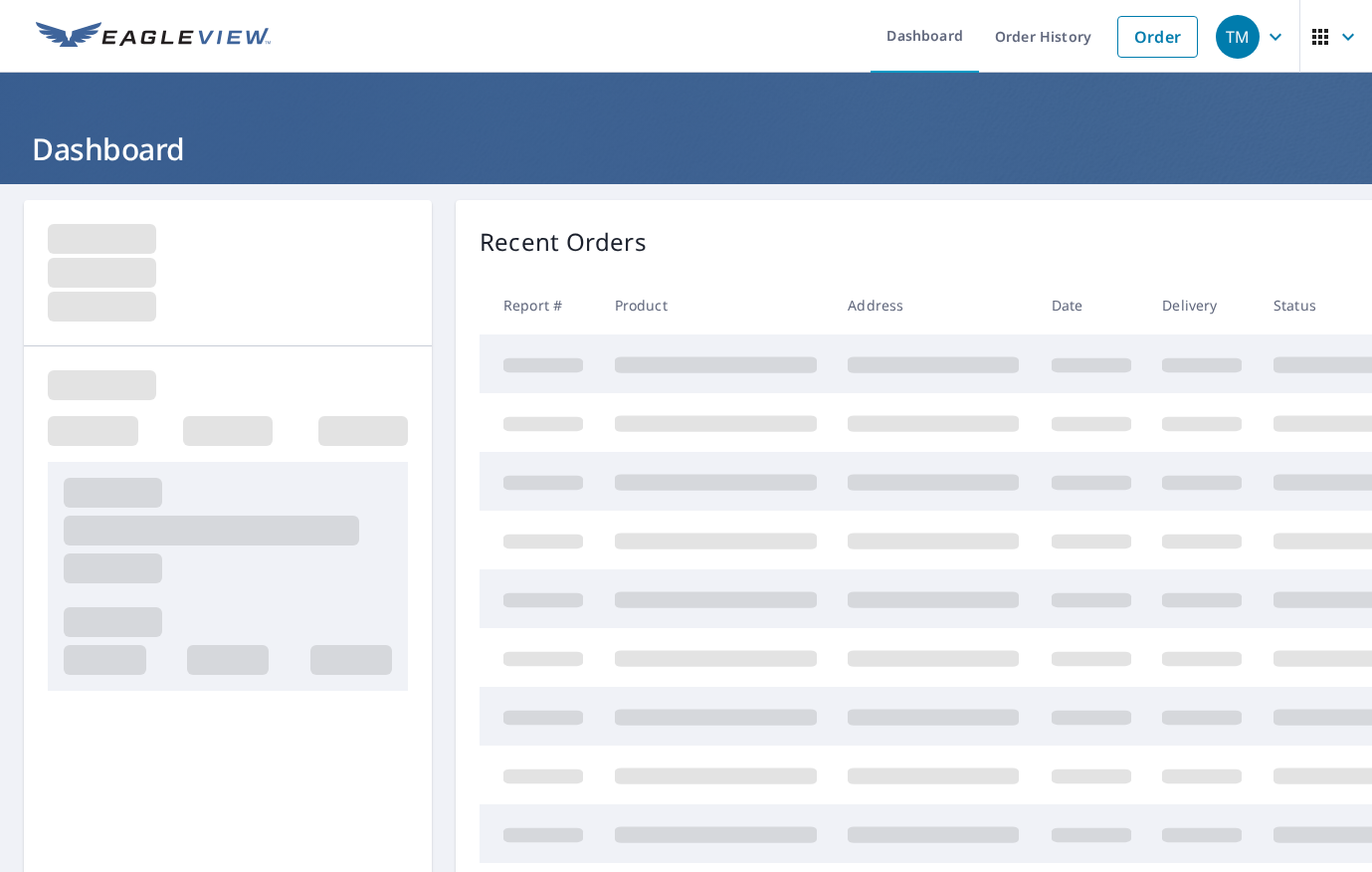 scroll, scrollTop: 0, scrollLeft: 0, axis: both 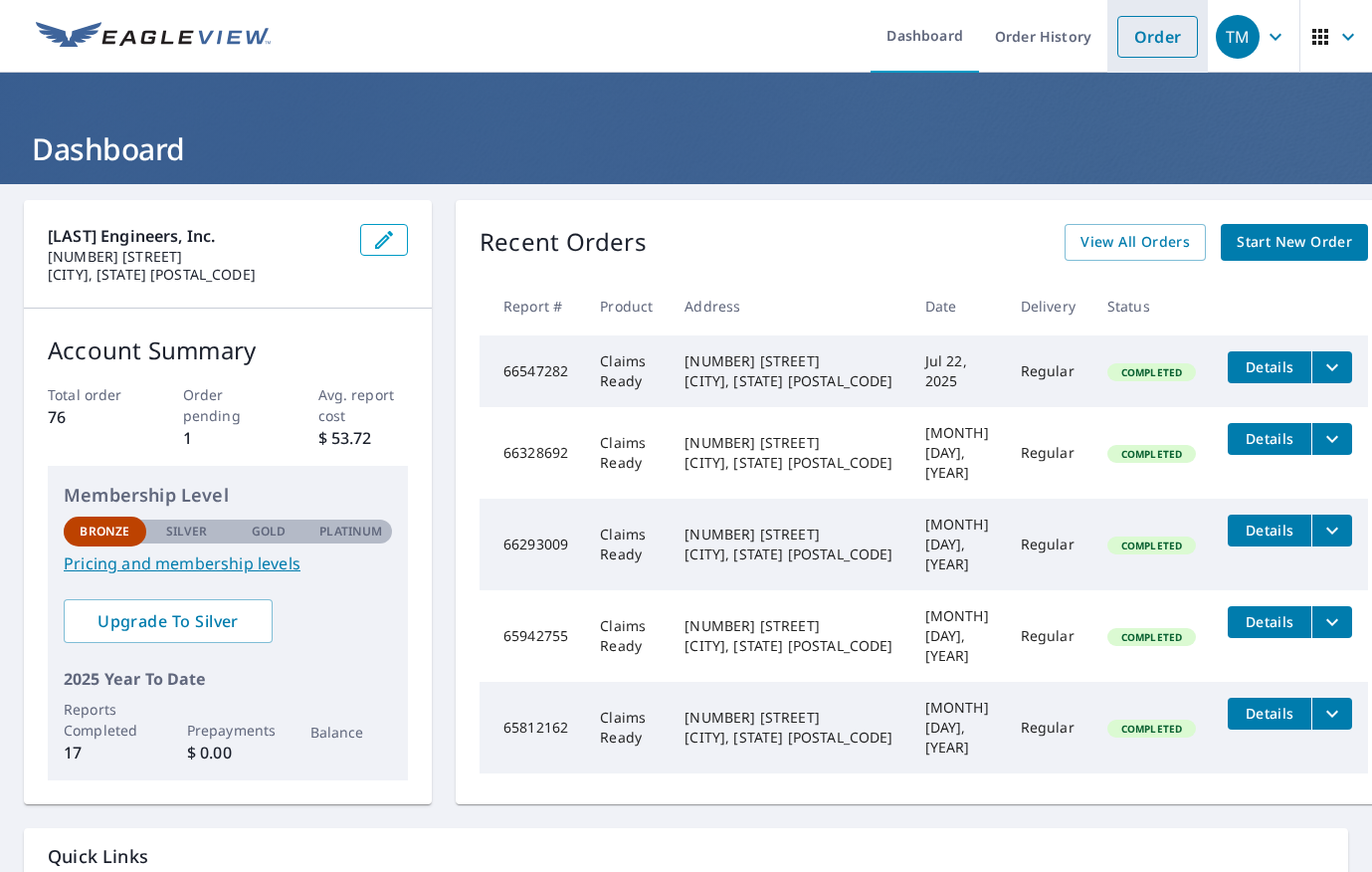 click on "Order" at bounding box center [1157, 37] 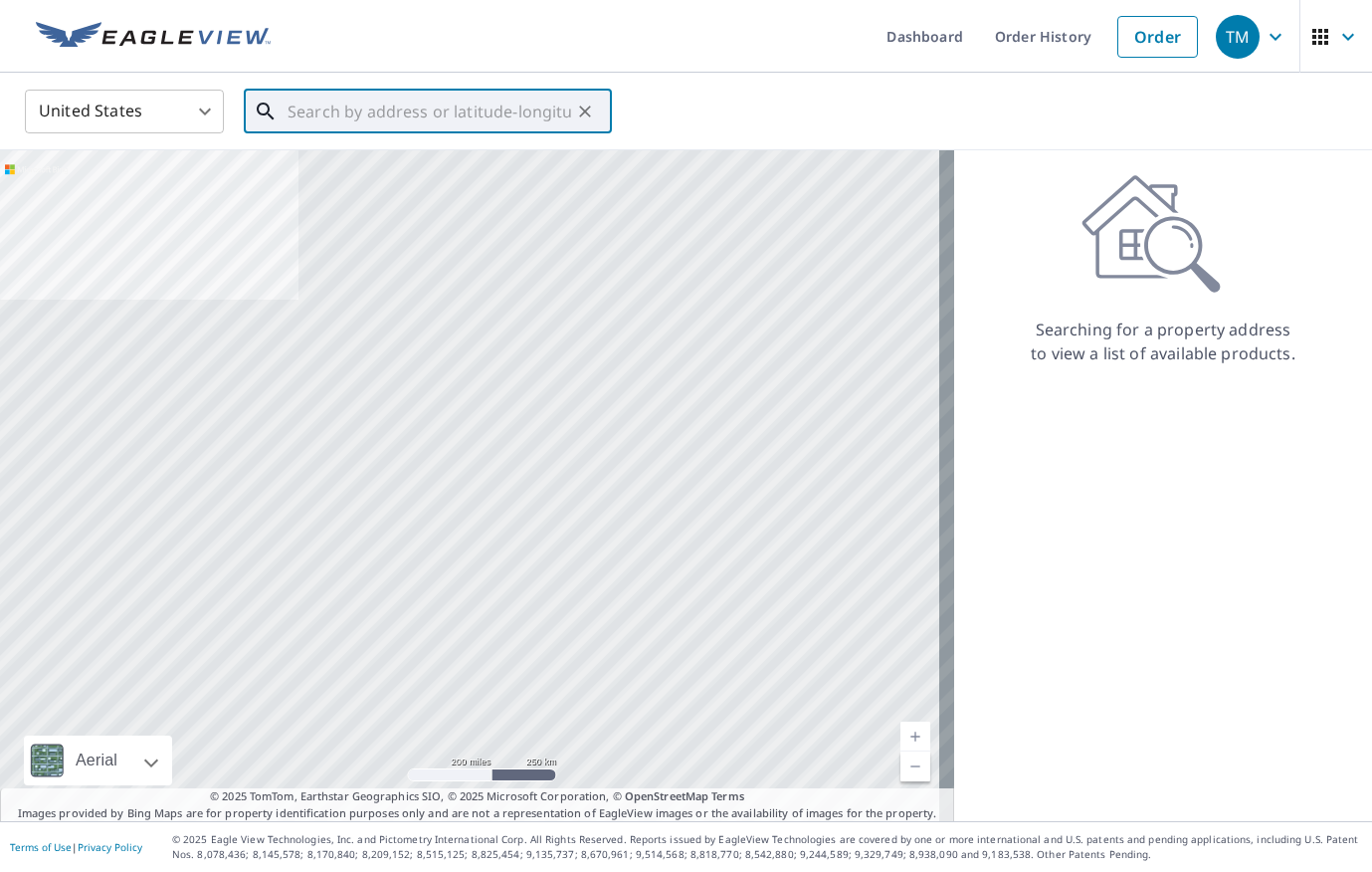 click at bounding box center (429, 111) 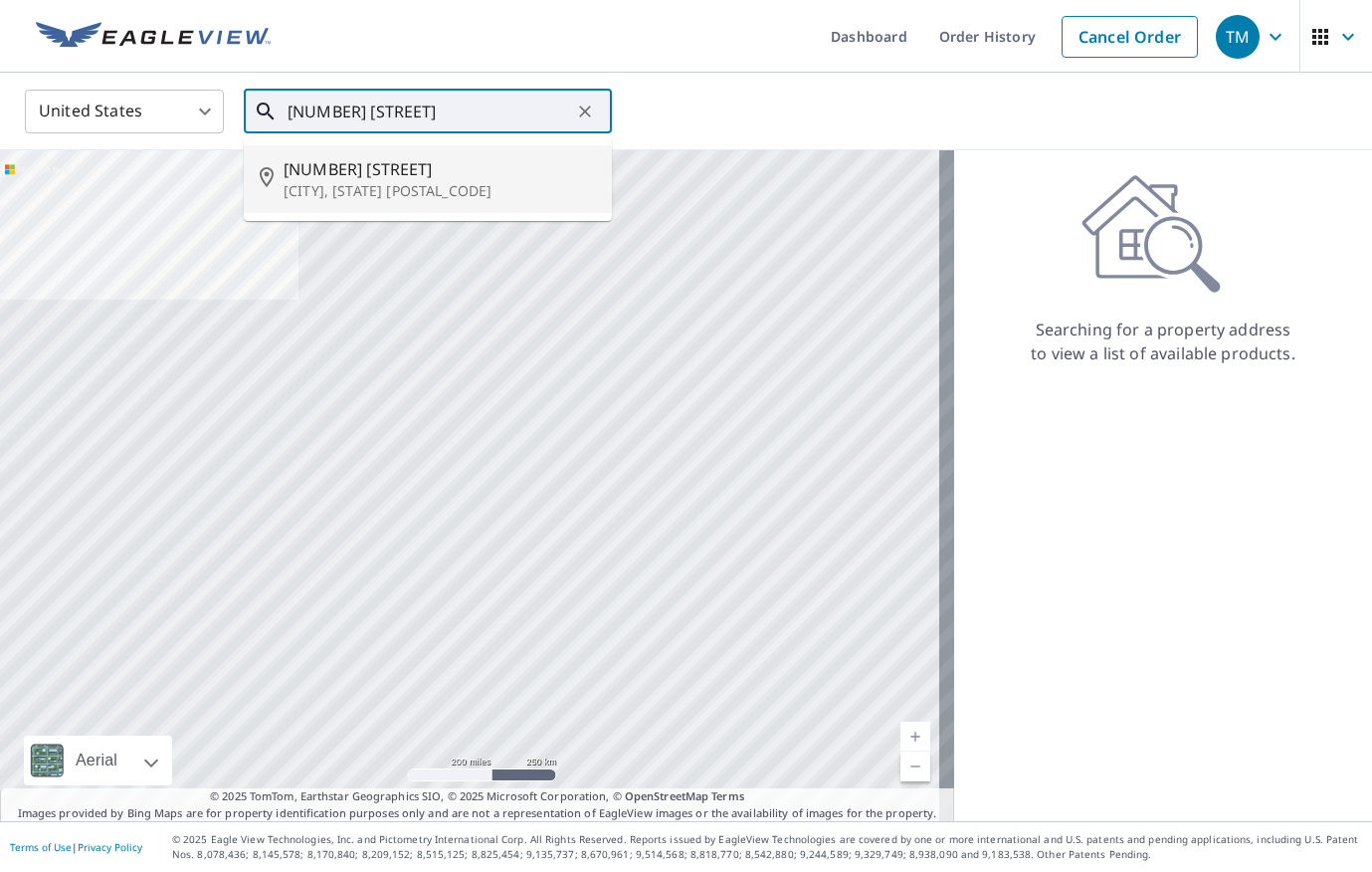click on "[NUMBER] [STREET]" at bounding box center [440, 169] 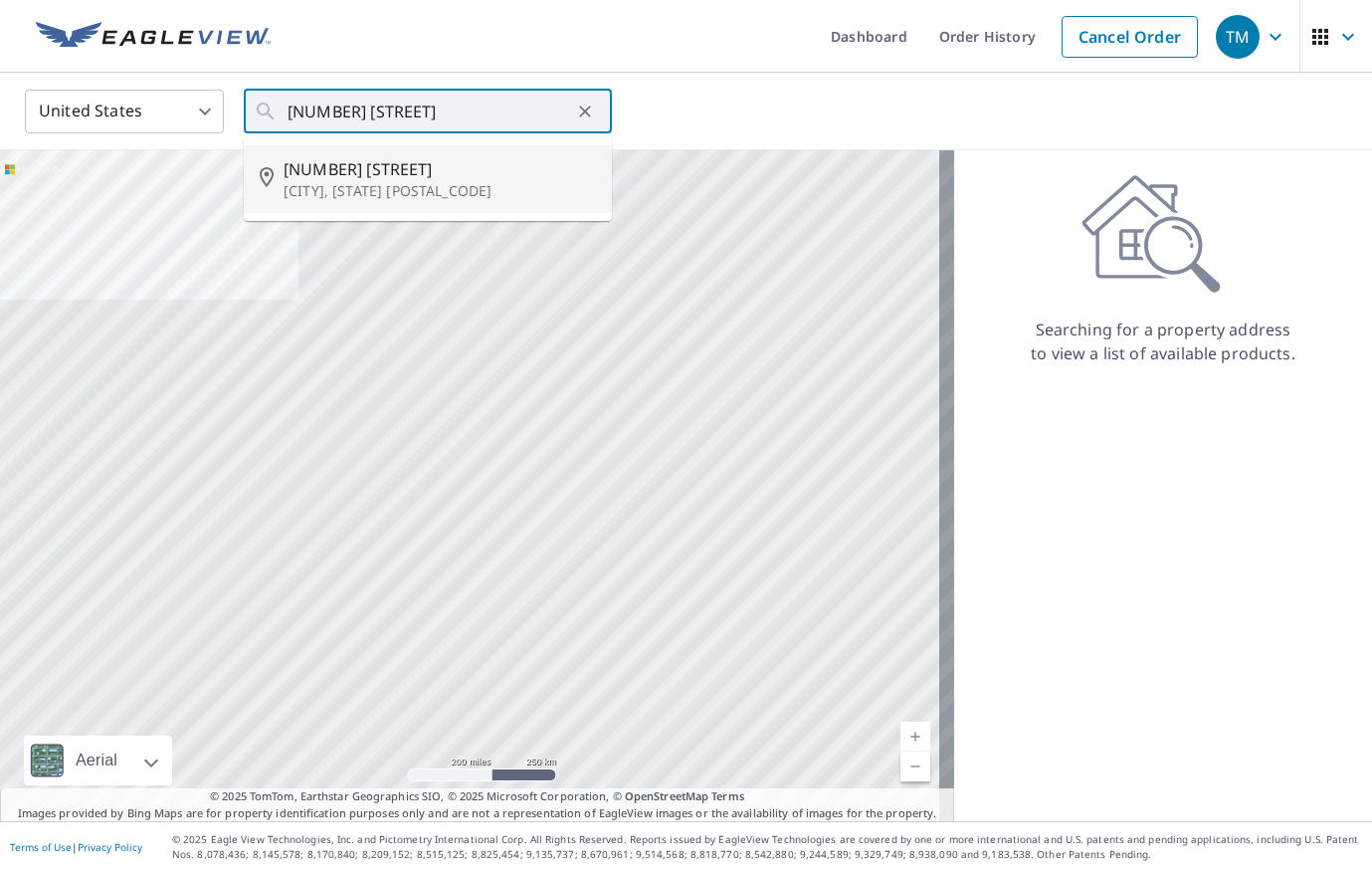 type on "[NUMBER] [STREET] [CITY] [STATE] [POSTAL_CODE]" 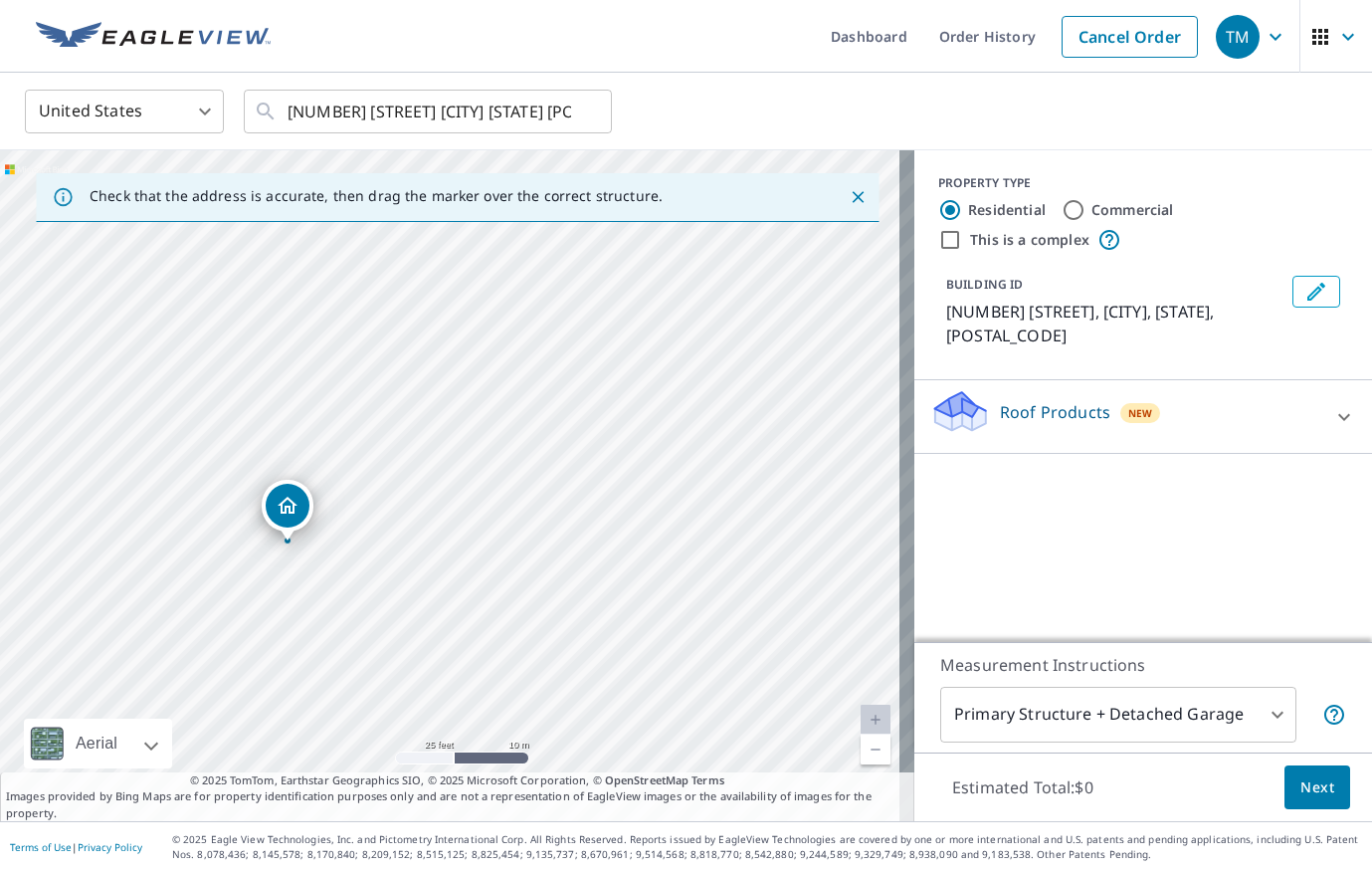 click 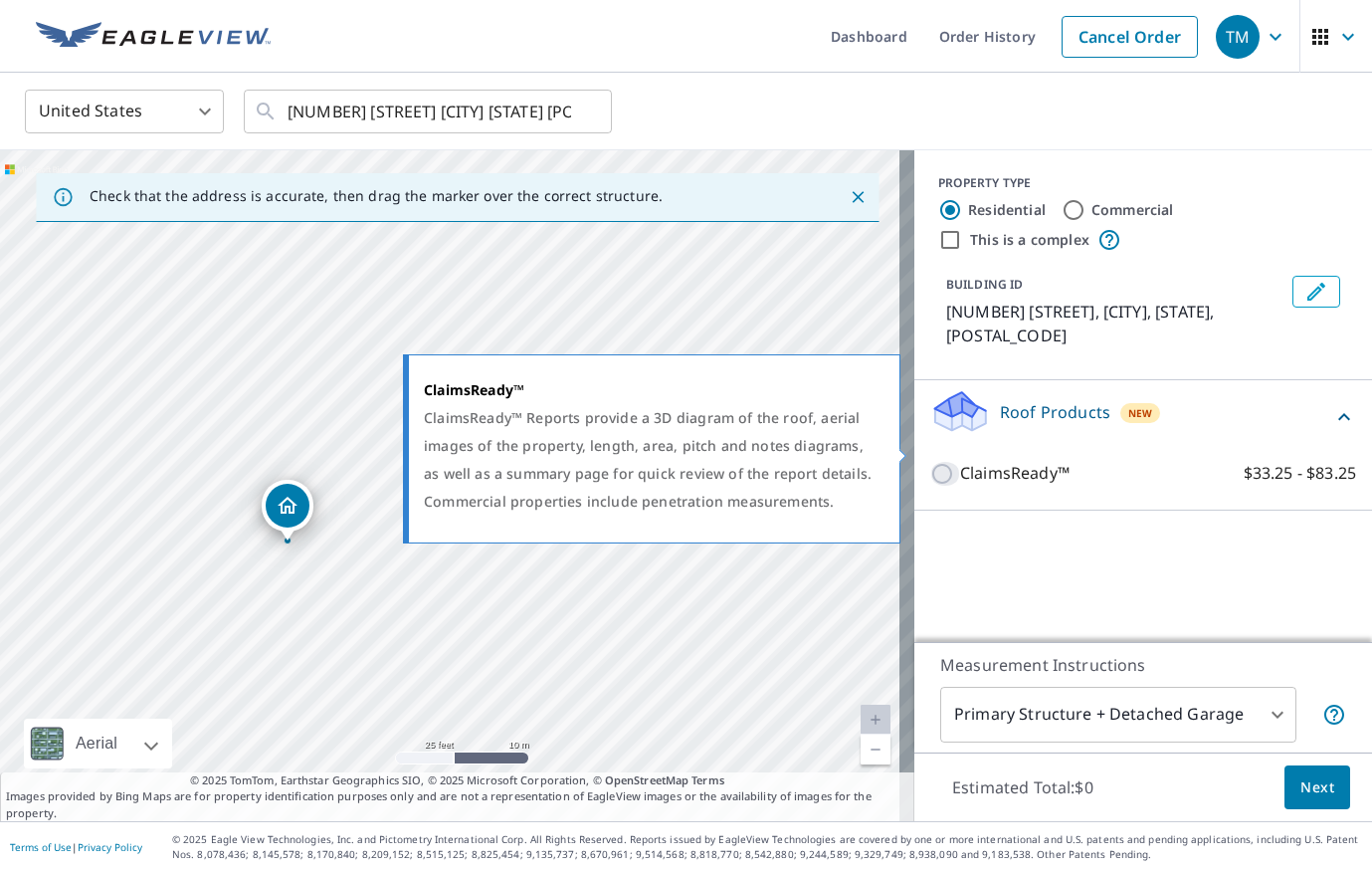 click on "ClaimsReady™ $33.25 - $83.25" at bounding box center [945, 474] 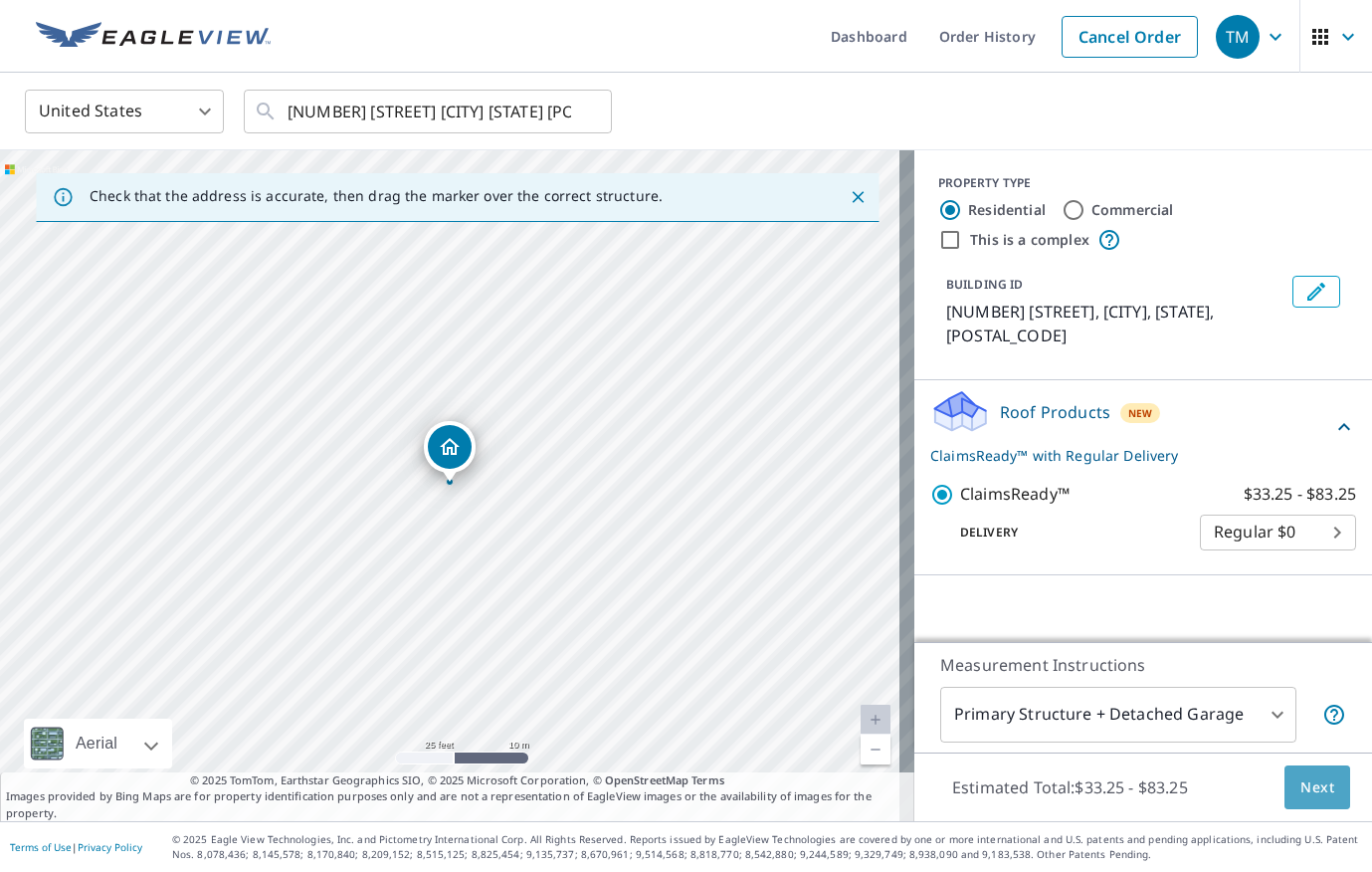 click on "Next" at bounding box center (1317, 787) 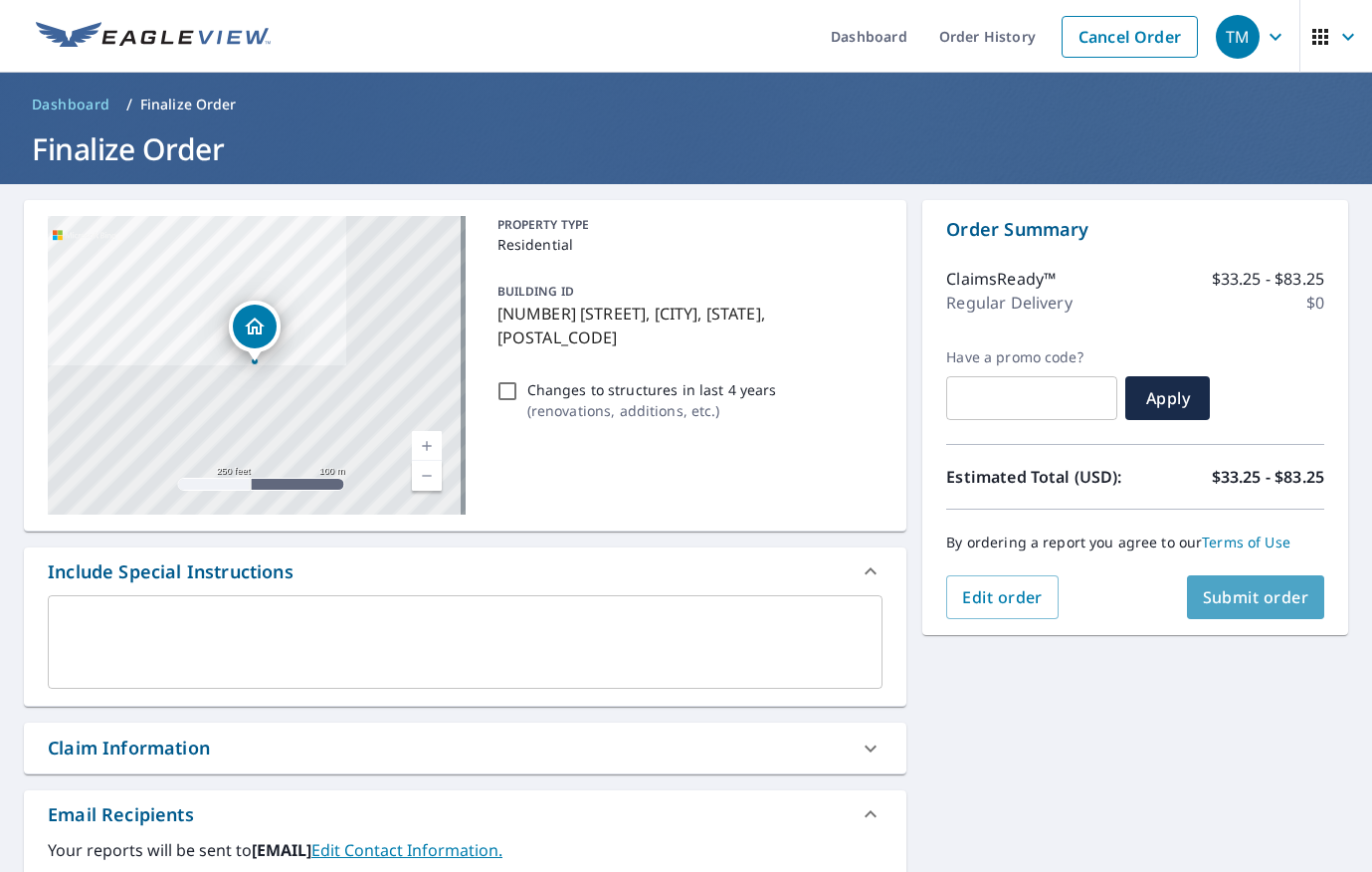 click on "Submit order" at bounding box center [1256, 597] 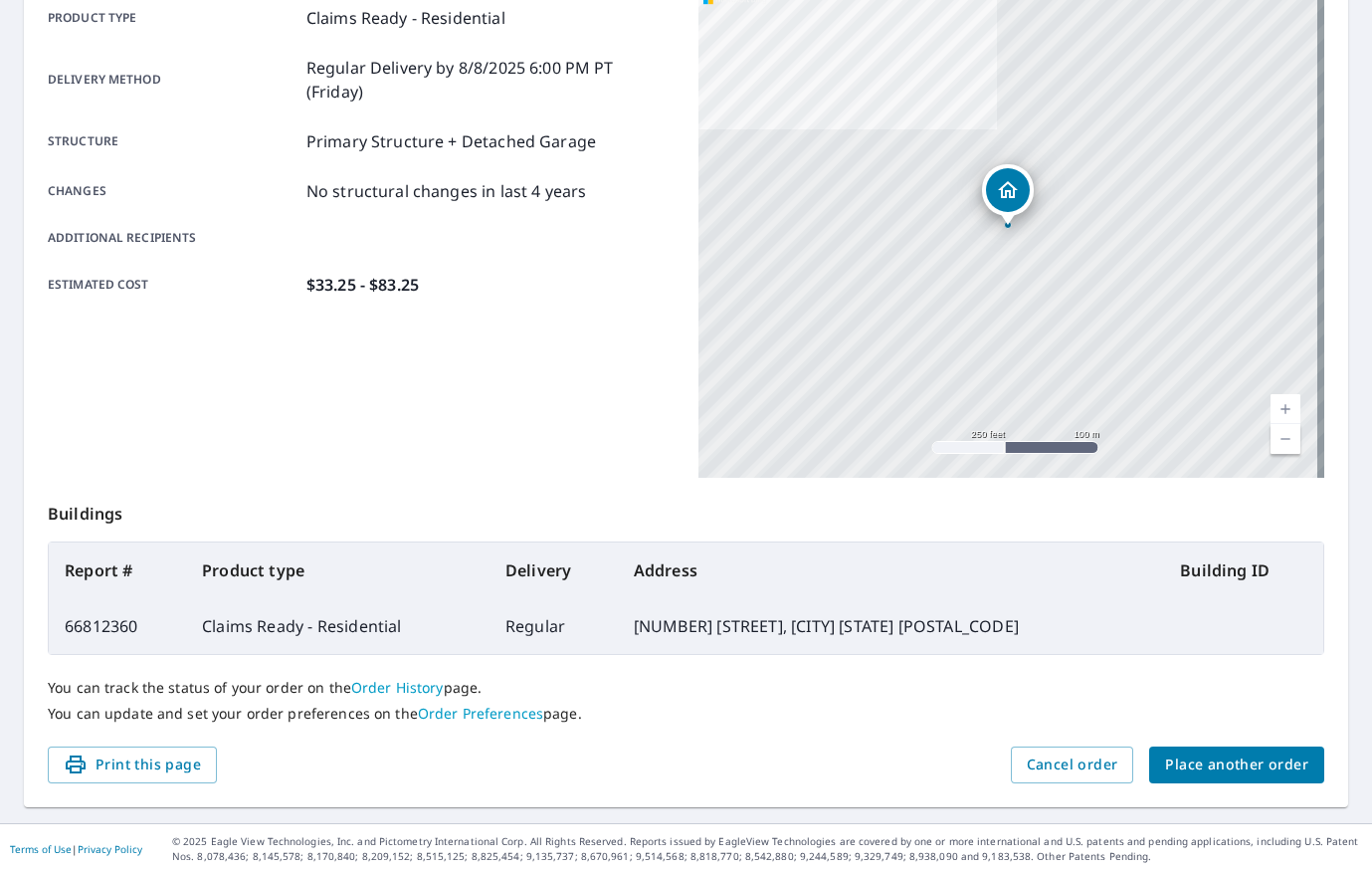 scroll, scrollTop: 300, scrollLeft: 0, axis: vertical 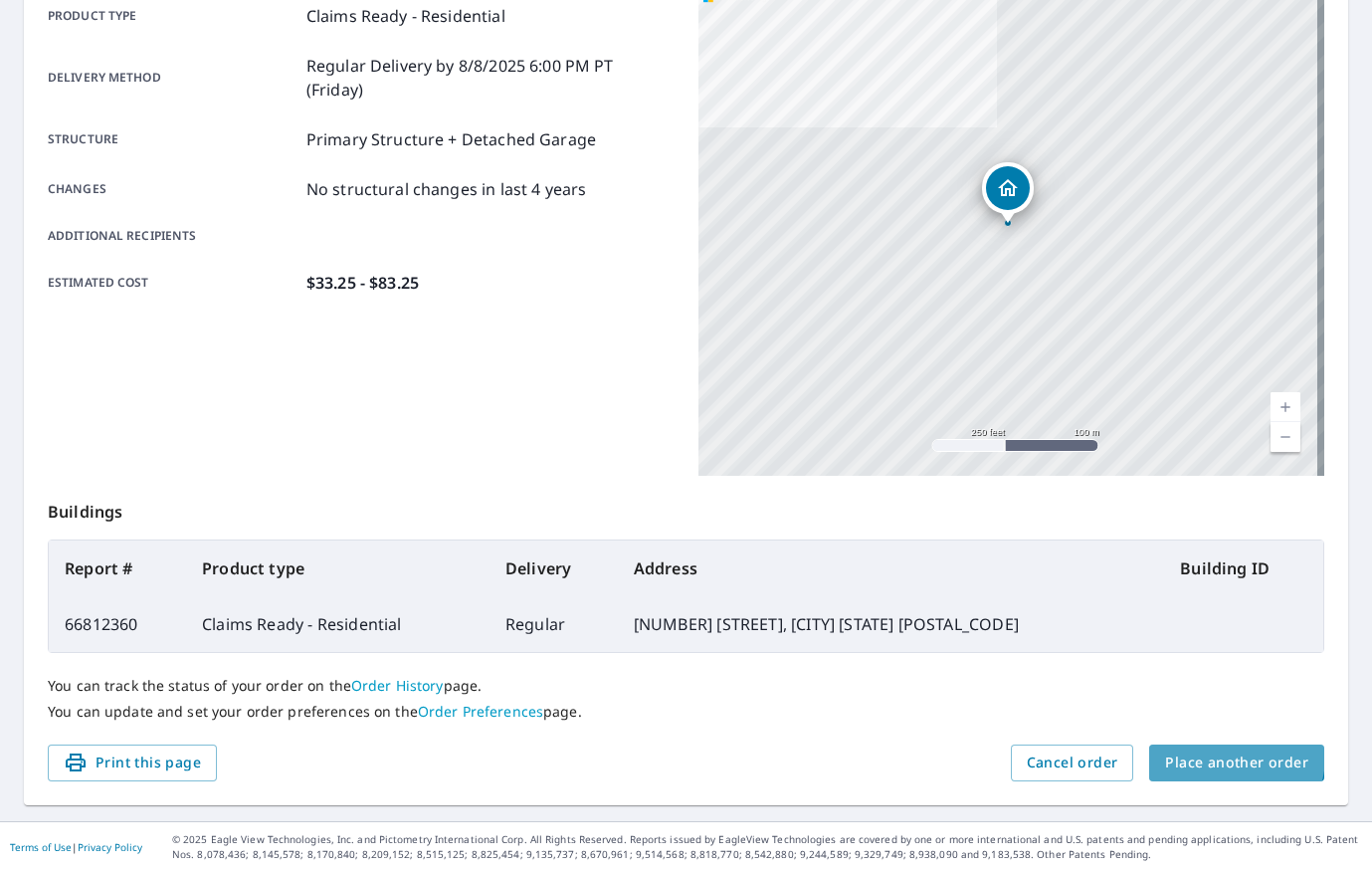 click on "Place another order" at bounding box center [1237, 763] 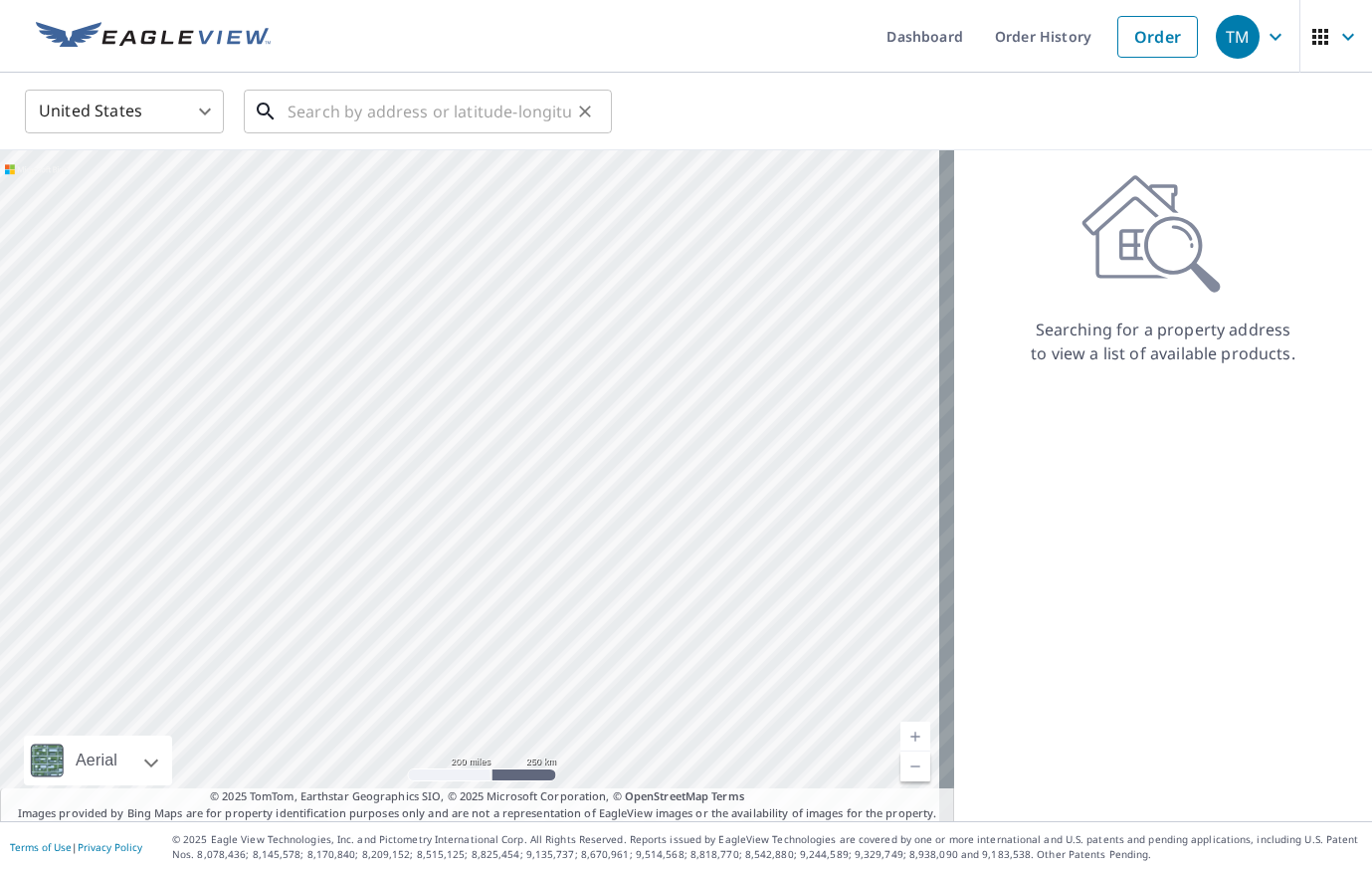 click at bounding box center (429, 111) 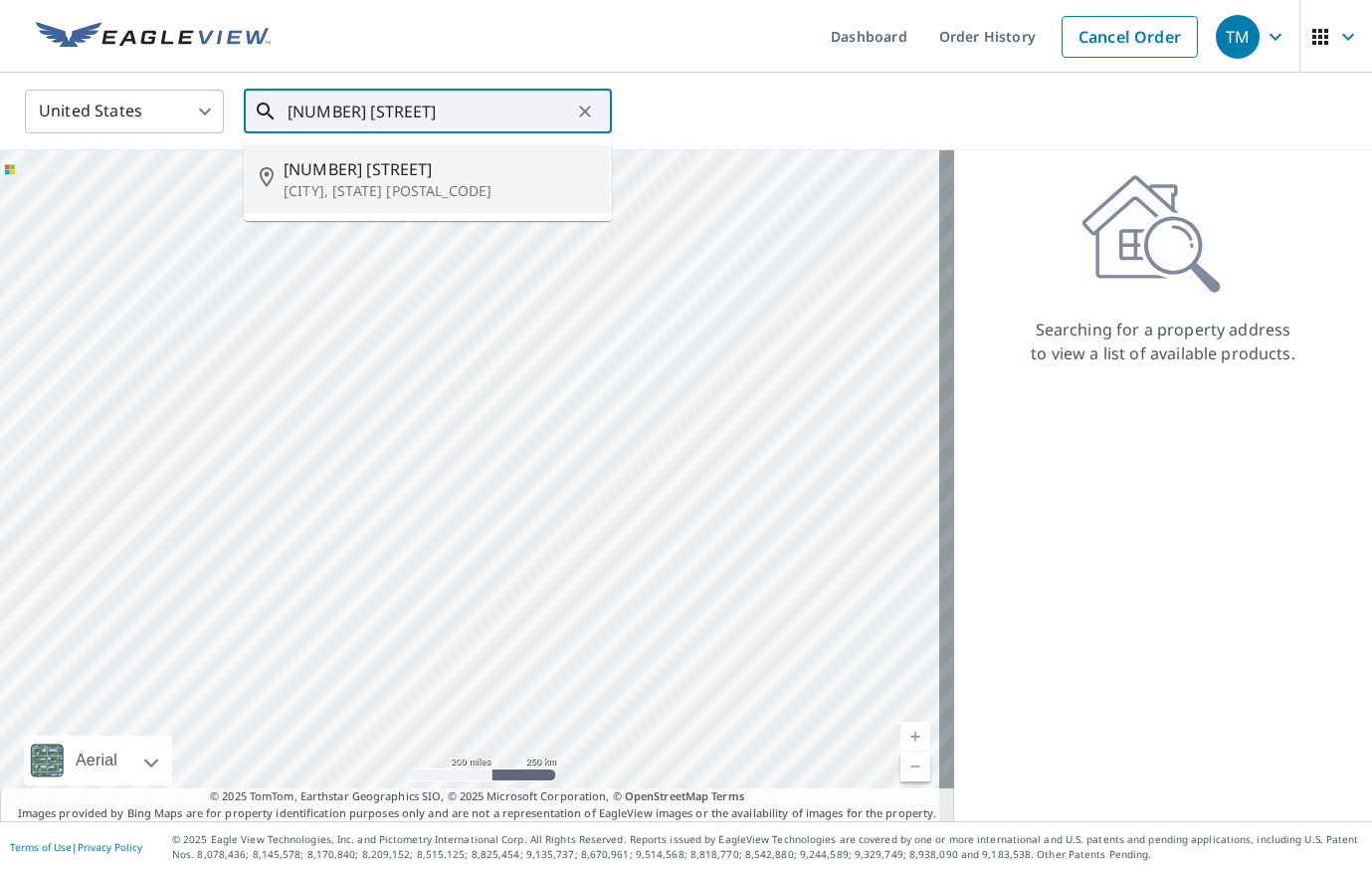 click on "[CITY], [STATE] [POSTAL_CODE]" at bounding box center (440, 191) 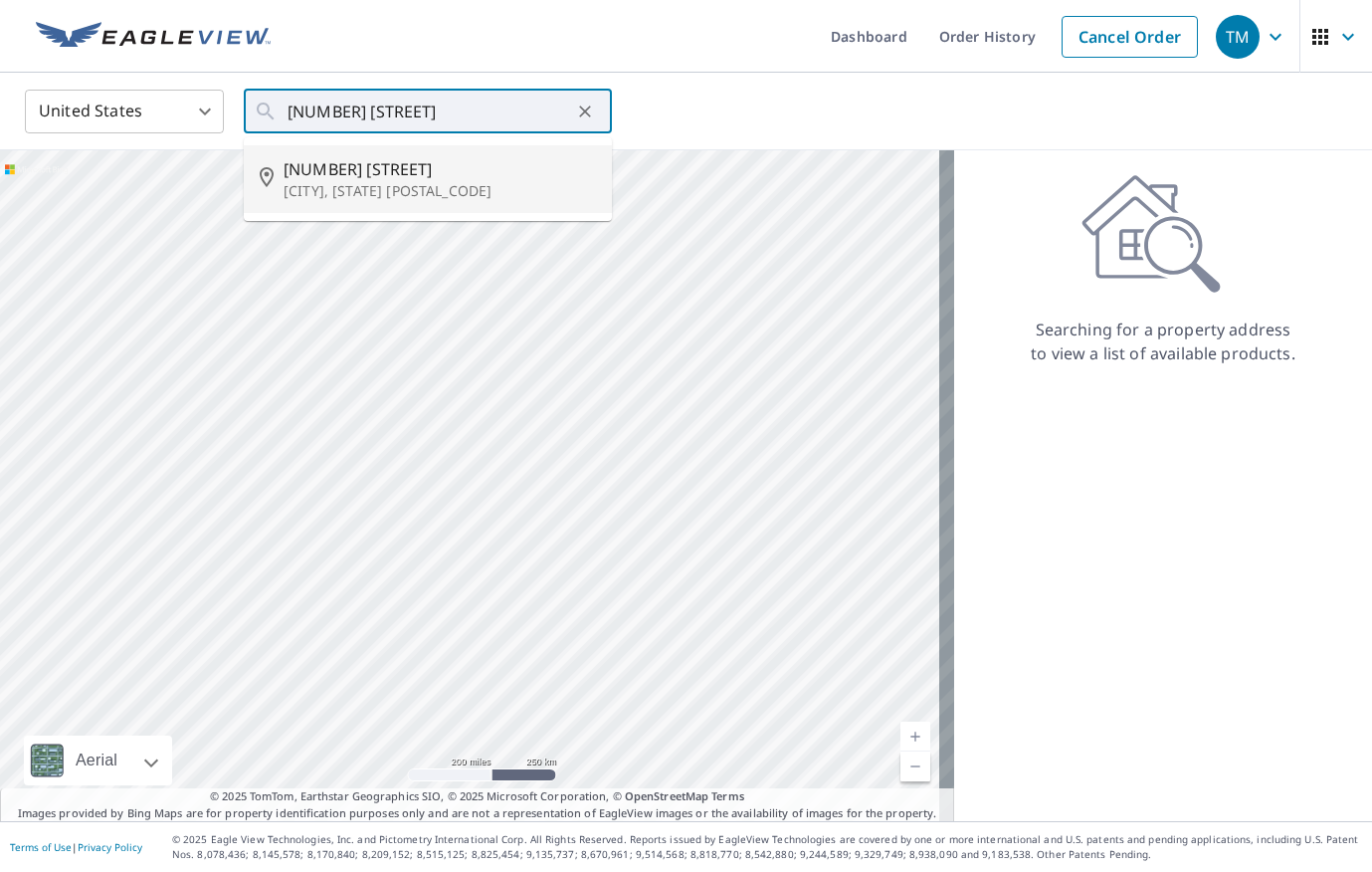 type on "[NUMBER] [STREET] [CITY], [STATE] [POSTAL_CODE]" 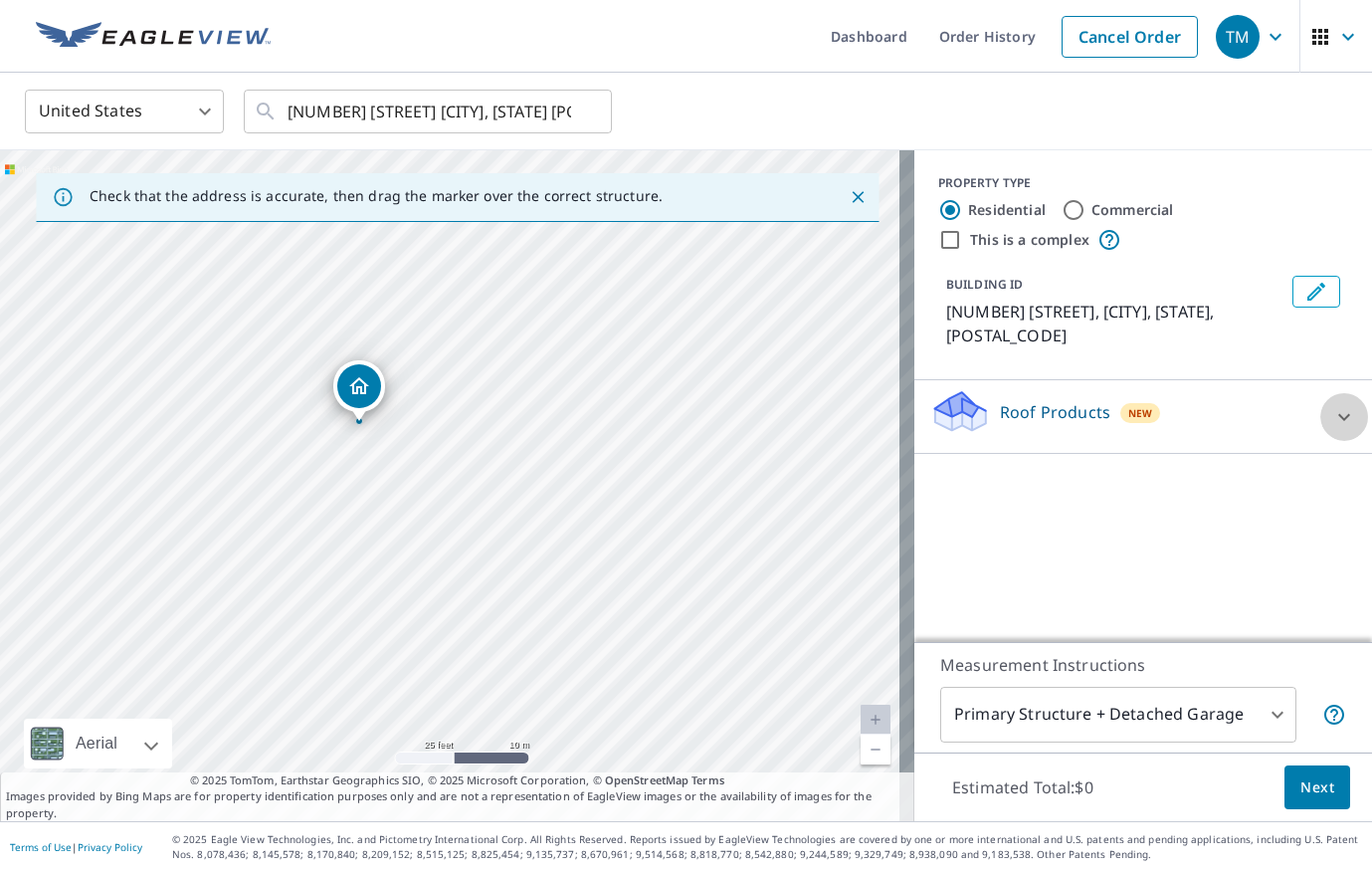 click 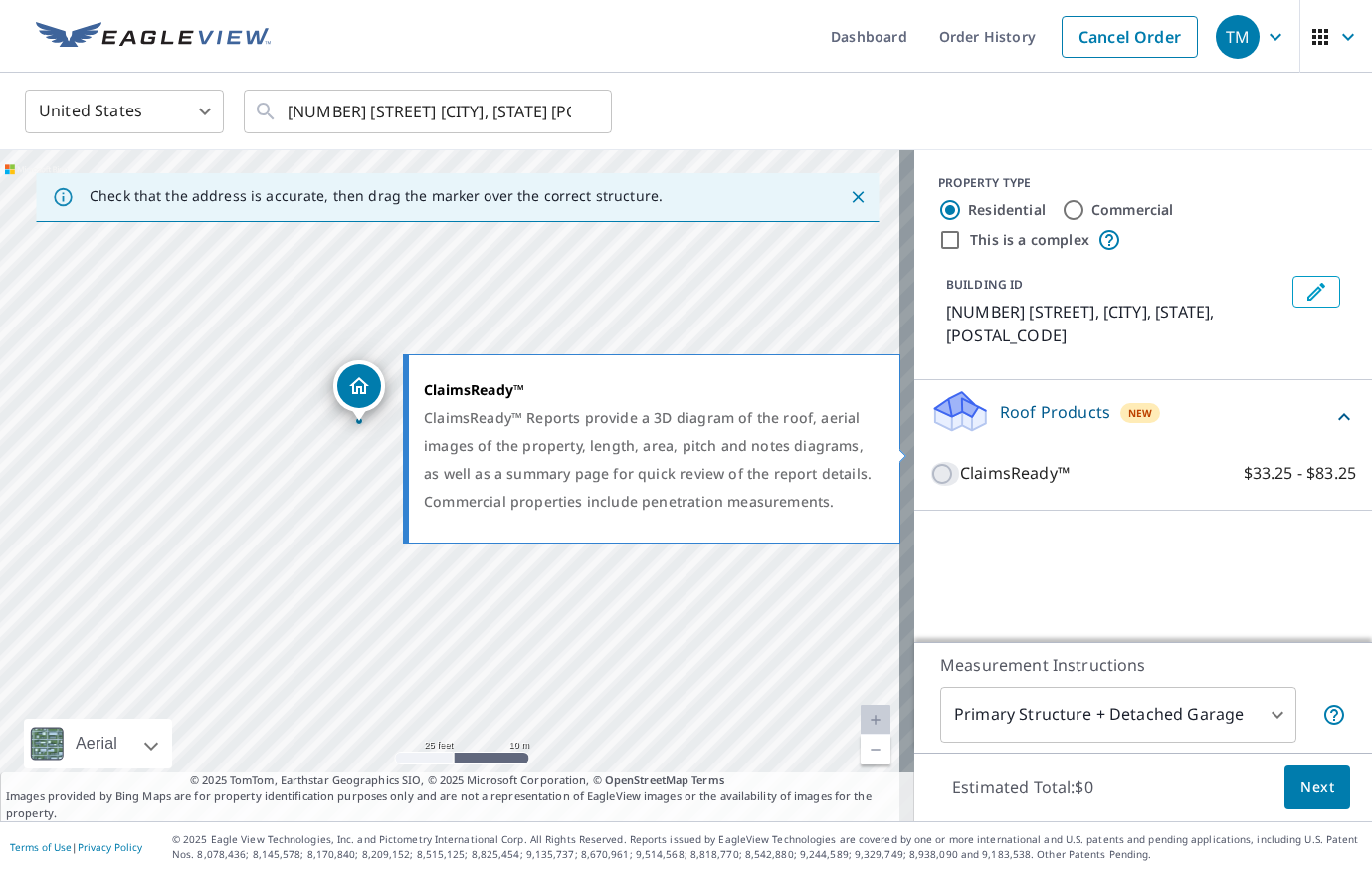 click on "ClaimsReady™ $33.25 - $83.25" at bounding box center [945, 474] 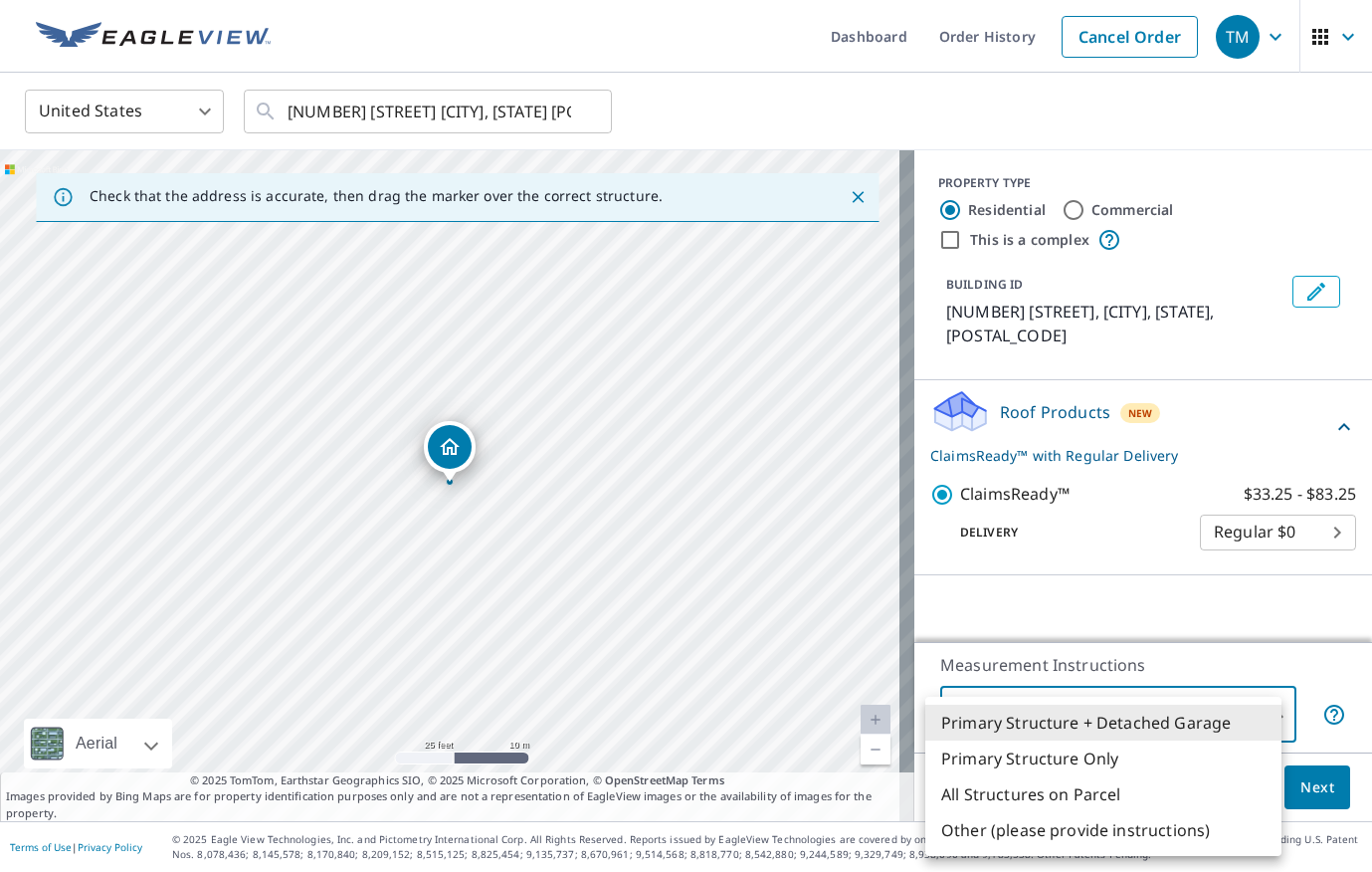 click on "TM TM
Dashboard Order History Cancel Order TM United States US ​ [NUMBER] [STREET] [CITY], [STATE] [POSTAL_CODE] ​ Check that the address is accurate, then drag the marker over the correct structure. [NUMBER] [STREET] [CITY], [STATE] [POSTAL_CODE] Aerial Road A standard road map Aerial A detailed look from above Labels Labels 25 feet 10 m © 2025 TomTom, © Vexcel Imaging, © 2025 Microsoft Corporation,  © OpenStreetMap Terms © 2025 TomTom, Earthstar Geographics SIO, © 2025 Microsoft Corporation, ©   OpenStreetMap   Terms Images provided by Bing Maps are for property identification purposes only and are not a representation of EagleView images or the availability of images for the property. PROPERTY TYPE Residential Commercial This is a complex BUILDING ID [NUMBER] [STREET], [CITY], [STATE], [POSTAL_CODE] Roof Products New ClaimsReady™ with Regular Delivery ClaimsReady™ $33.25 - $83.25 Delivery Regular $0 8 ​ Measurement Instructions Primary Structure + Detached Garage 1 ​ Estimated Total:  $33.25 - $83.25 Next" at bounding box center (686, 436) 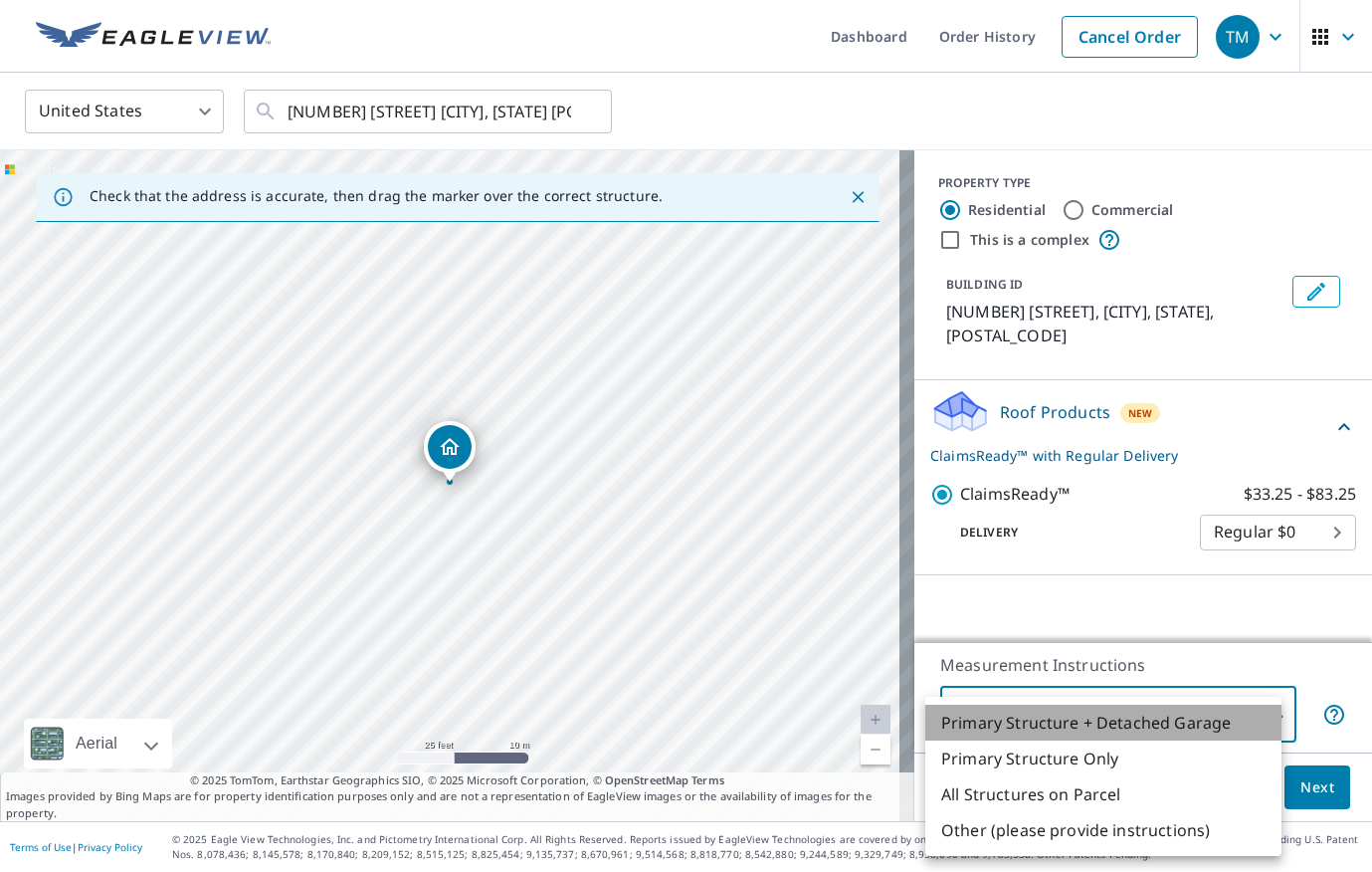 click on "Primary Structure + Detached Garage" at bounding box center (1103, 723) 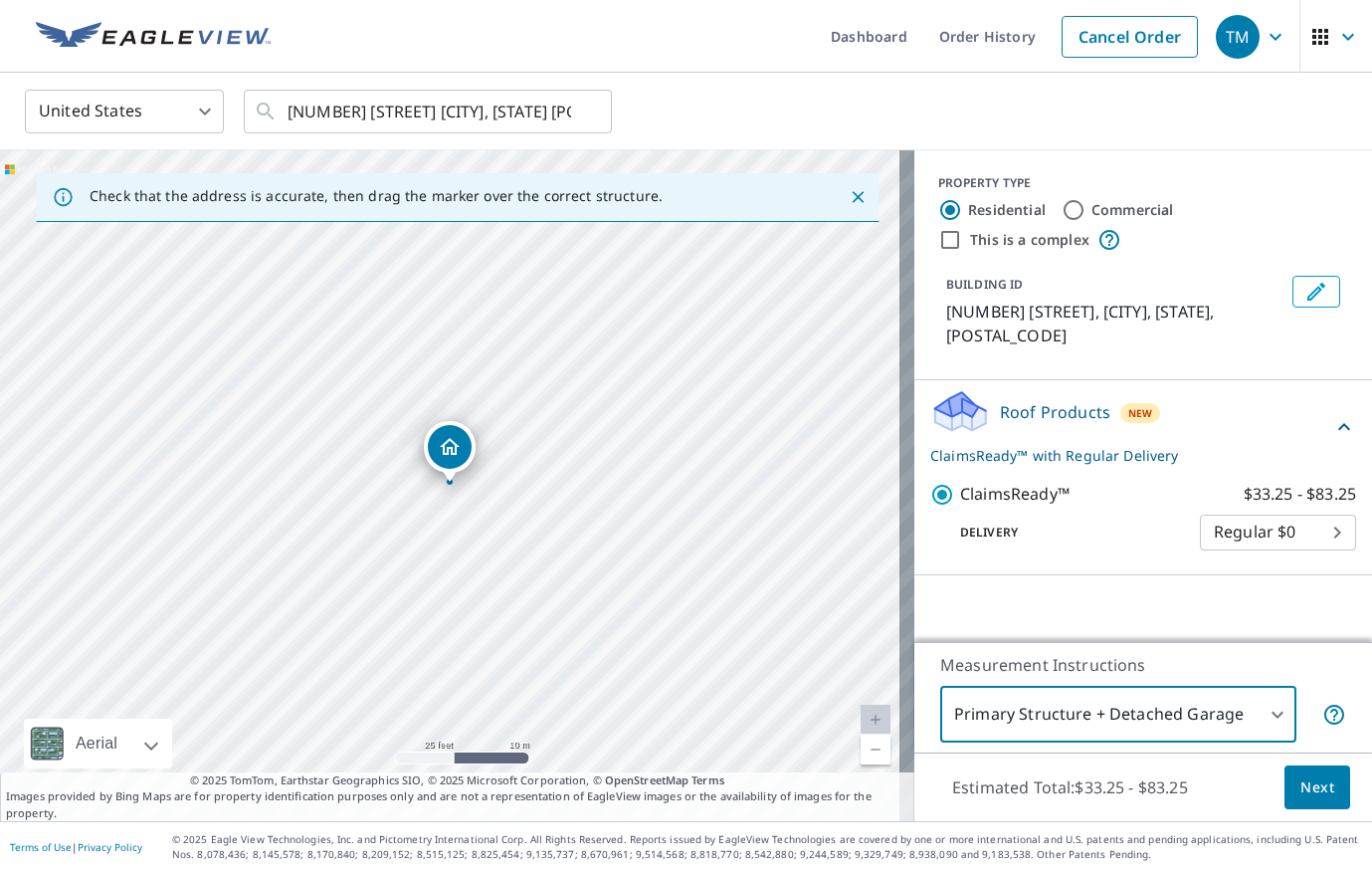 click on "TM TM
Dashboard Order History Cancel Order TM United States US ​ [NUMBER] [STREET] [CITY], [STATE] [POSTAL_CODE] ​ Check that the address is accurate, then drag the marker over the correct structure. [NUMBER] [STREET] [CITY], [STATE] [POSTAL_CODE] Aerial Road A standard road map Aerial A detailed look from above Labels Labels 25 feet 10 m © 2025 TomTom, © Vexcel Imaging, © 2025 Microsoft Corporation,  © OpenStreetMap Terms © 2025 TomTom, Earthstar Geographics SIO, © 2025 Microsoft Corporation, ©   OpenStreetMap   Terms Images provided by Bing Maps are for property identification purposes only and are not a representation of EagleView images or the availability of images for the property. PROPERTY TYPE Residential Commercial This is a complex BUILDING ID [NUMBER] [STREET], [CITY], [STATE], [POSTAL_CODE] Roof Products New ClaimsReady™ with Regular Delivery ClaimsReady™ $33.25 - $83.25 Delivery Regular $0 8 ​ Measurement Instructions Primary Structure + Detached Garage 1 ​ Estimated Total:  $33.25 - $83.25 Next" at bounding box center [686, 436] 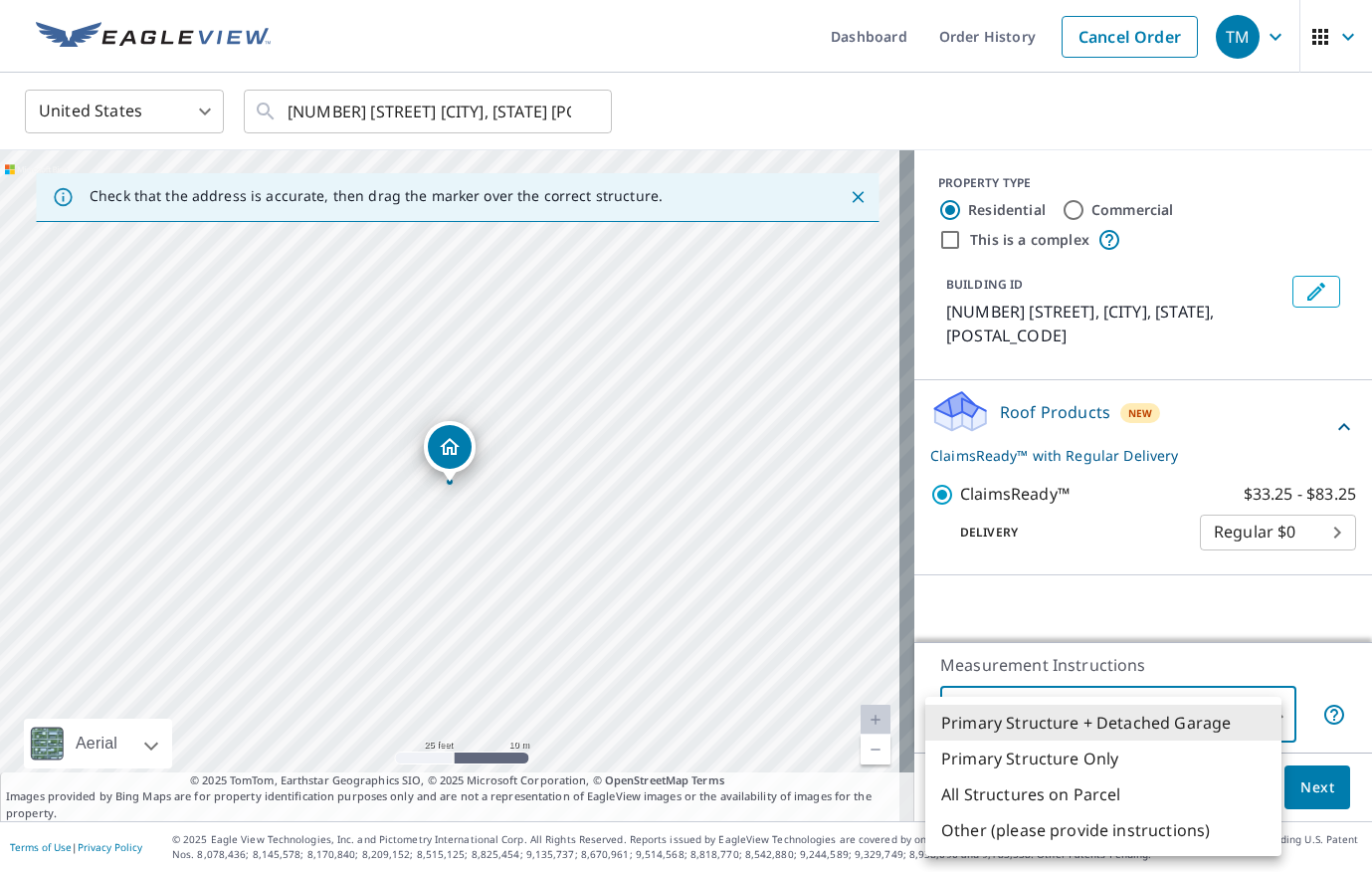 click on "All Structures on Parcel" at bounding box center [1103, 794] 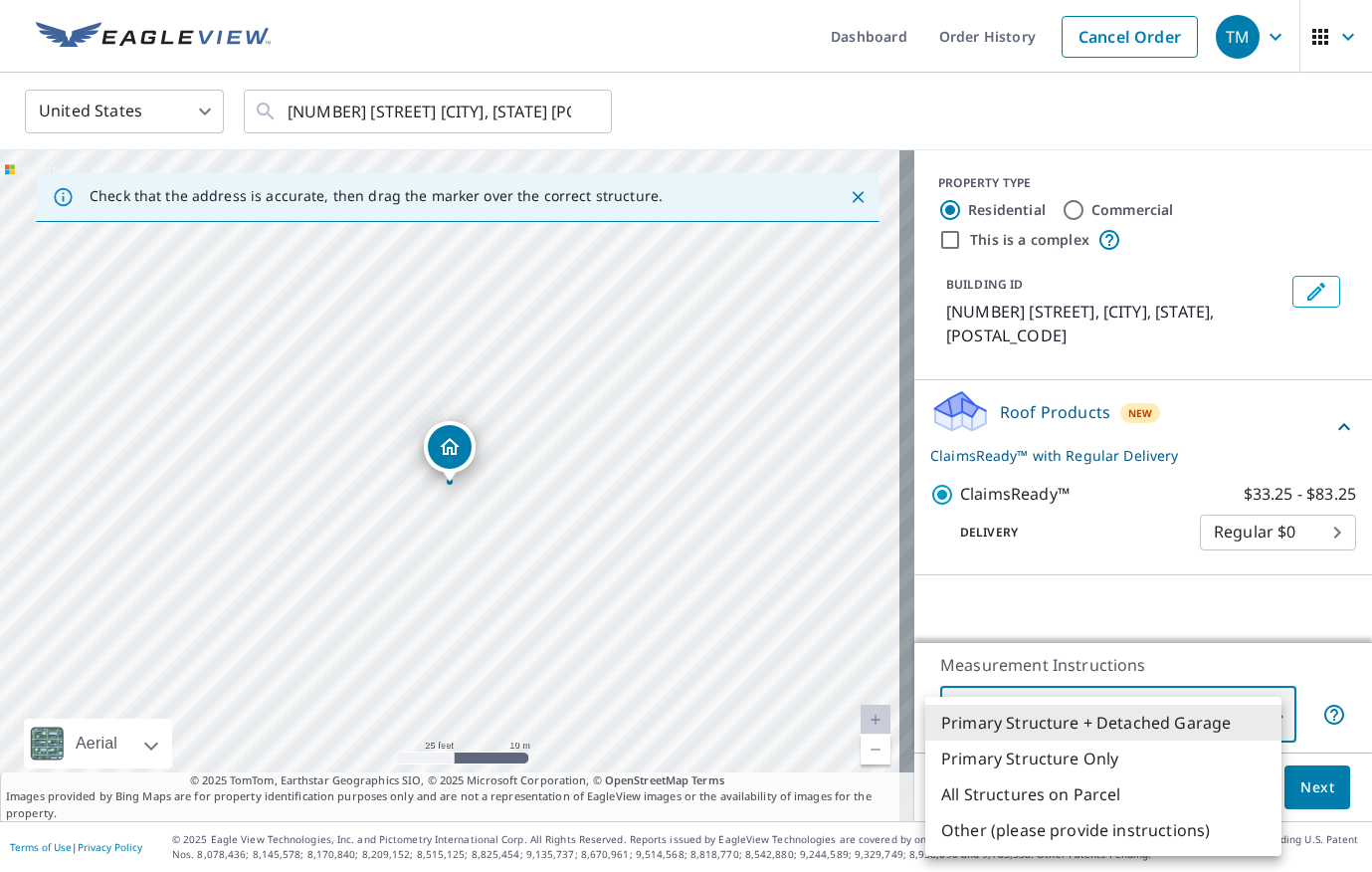 type on "3" 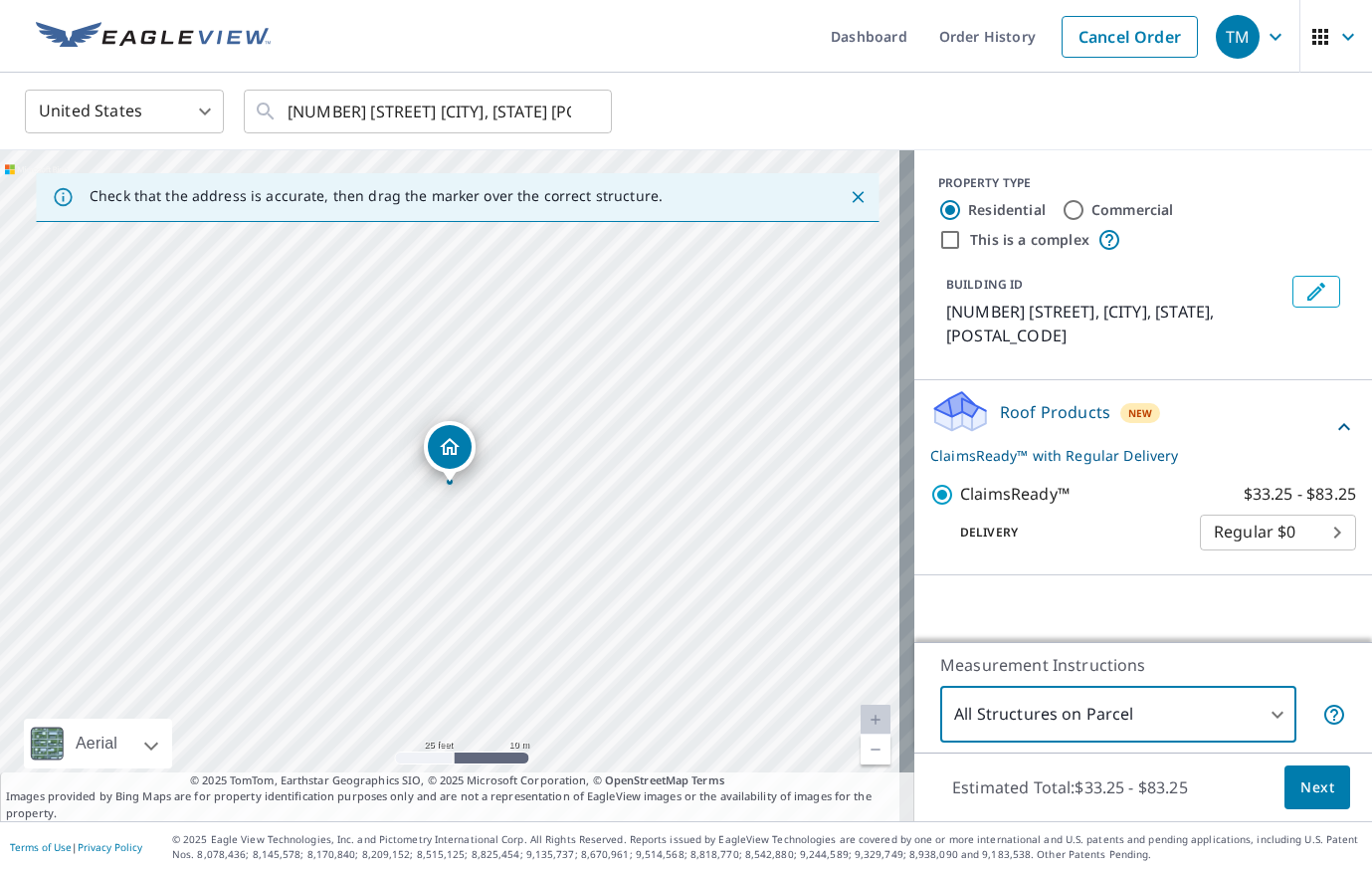 click on "Next" at bounding box center [1317, 787] 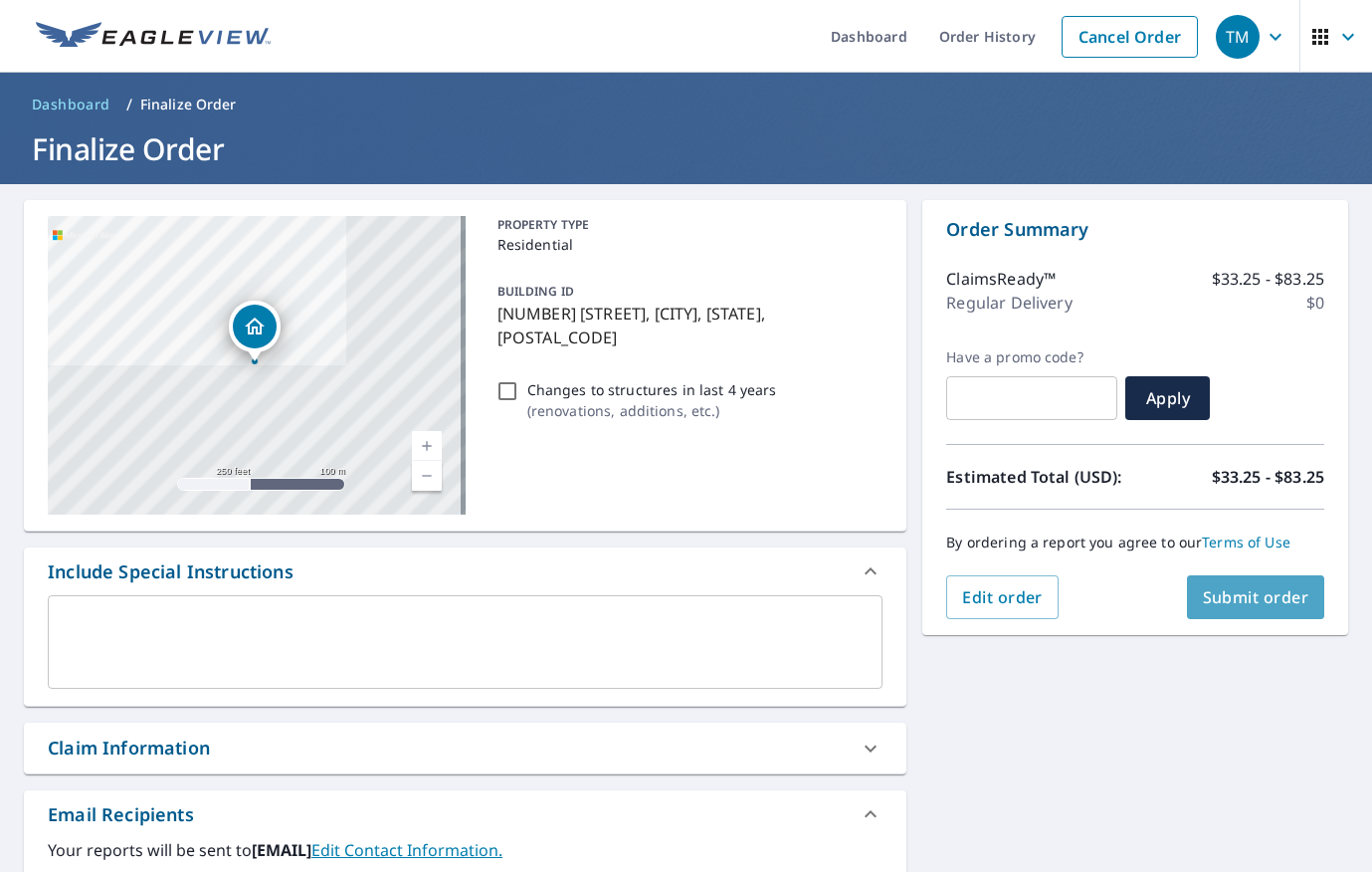 click on "Submit order" at bounding box center [1256, 597] 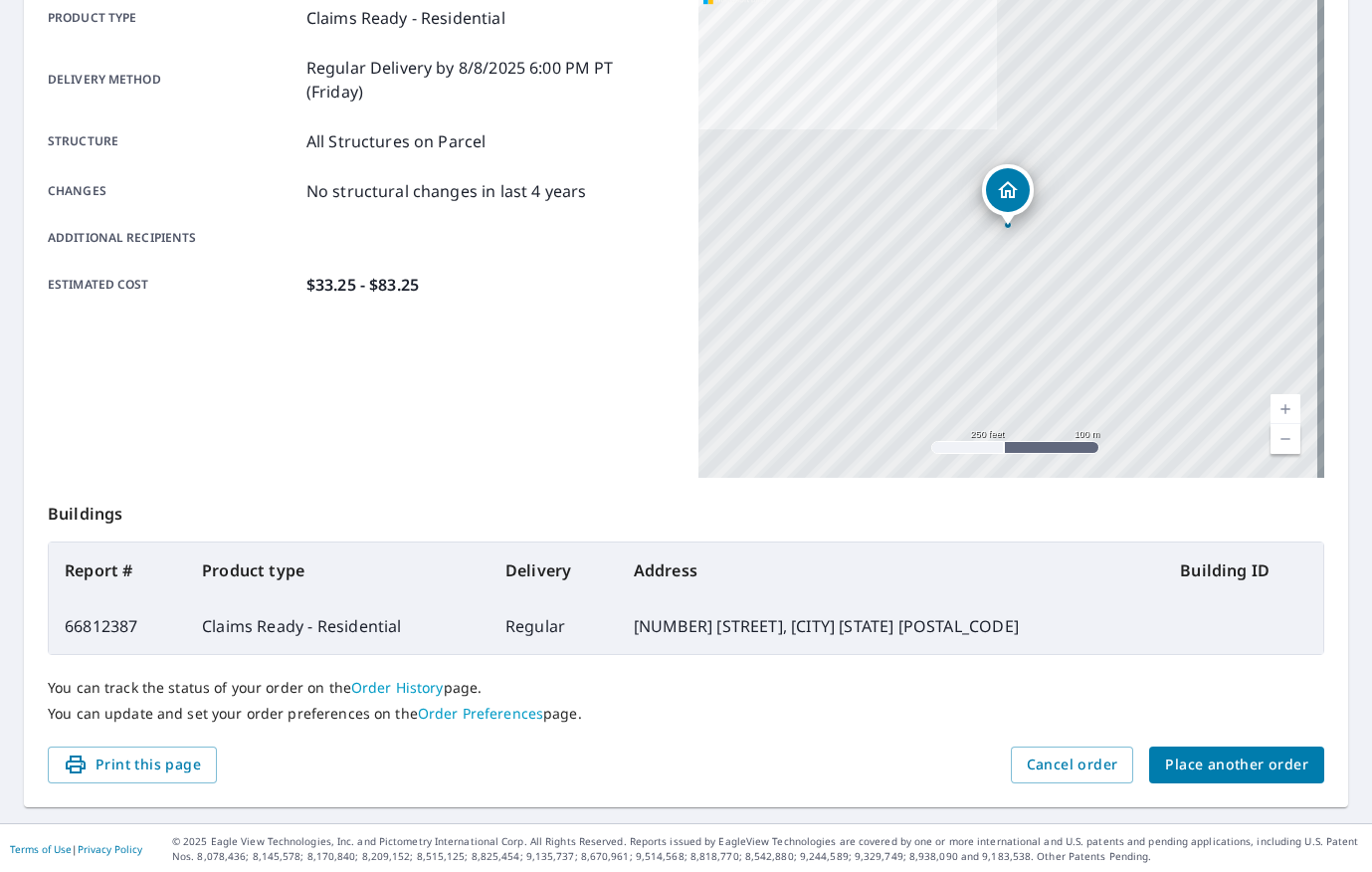 scroll, scrollTop: 300, scrollLeft: 0, axis: vertical 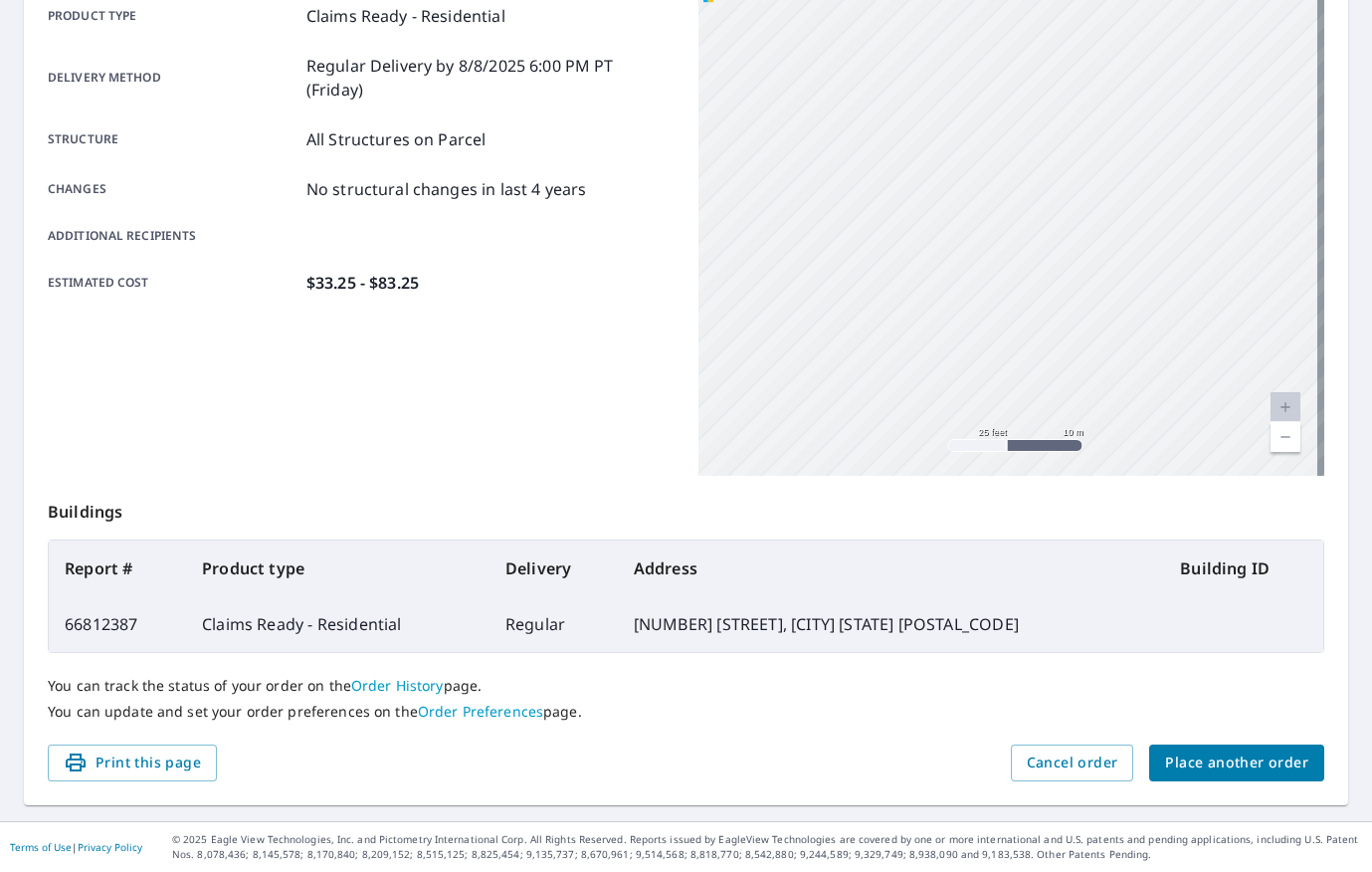 drag, startPoint x: 1046, startPoint y: 297, endPoint x: 1029, endPoint y: 126, distance: 171.84295 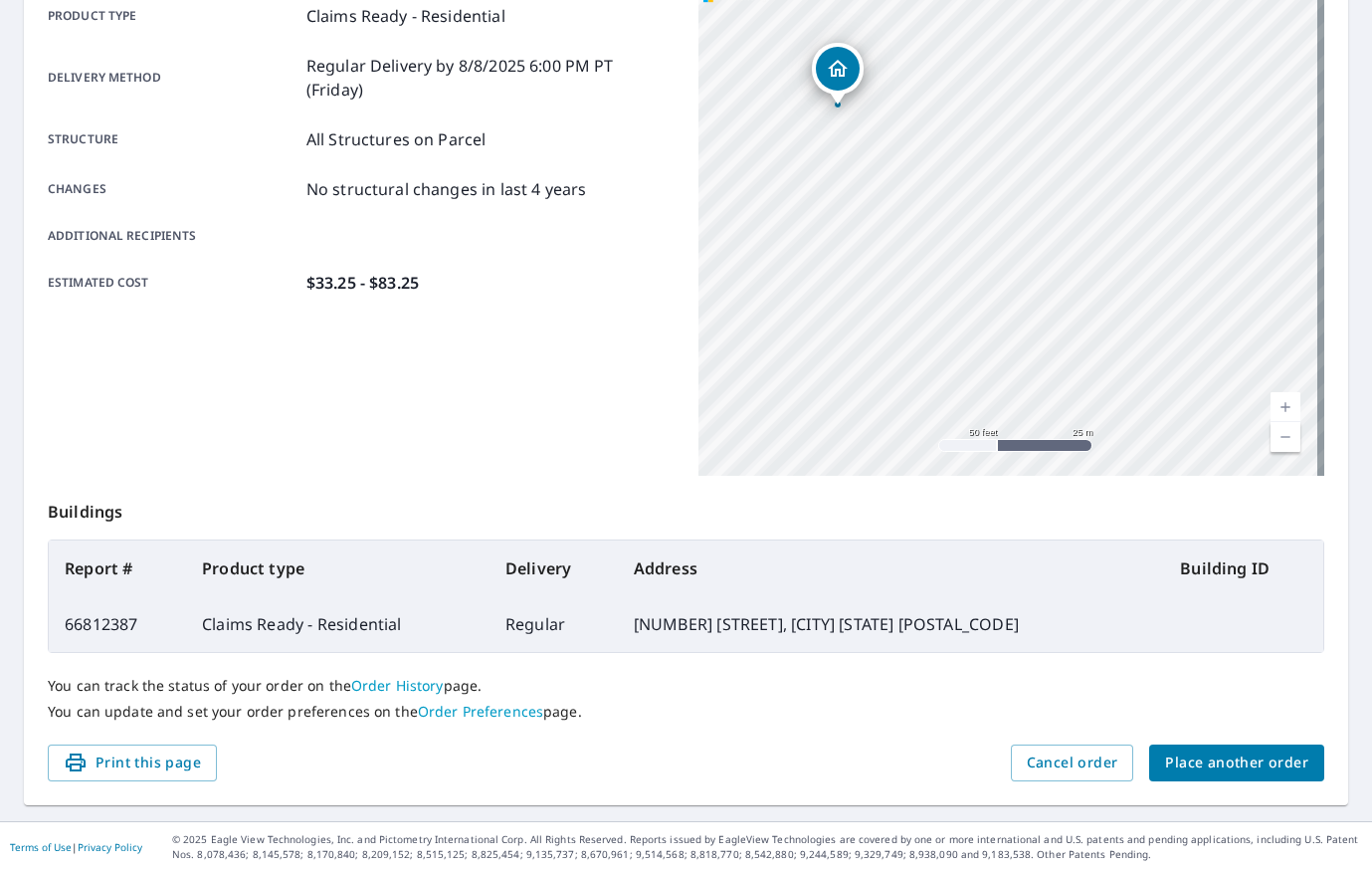 drag, startPoint x: 1055, startPoint y: 304, endPoint x: 885, endPoint y: 348, distance: 175.60182 